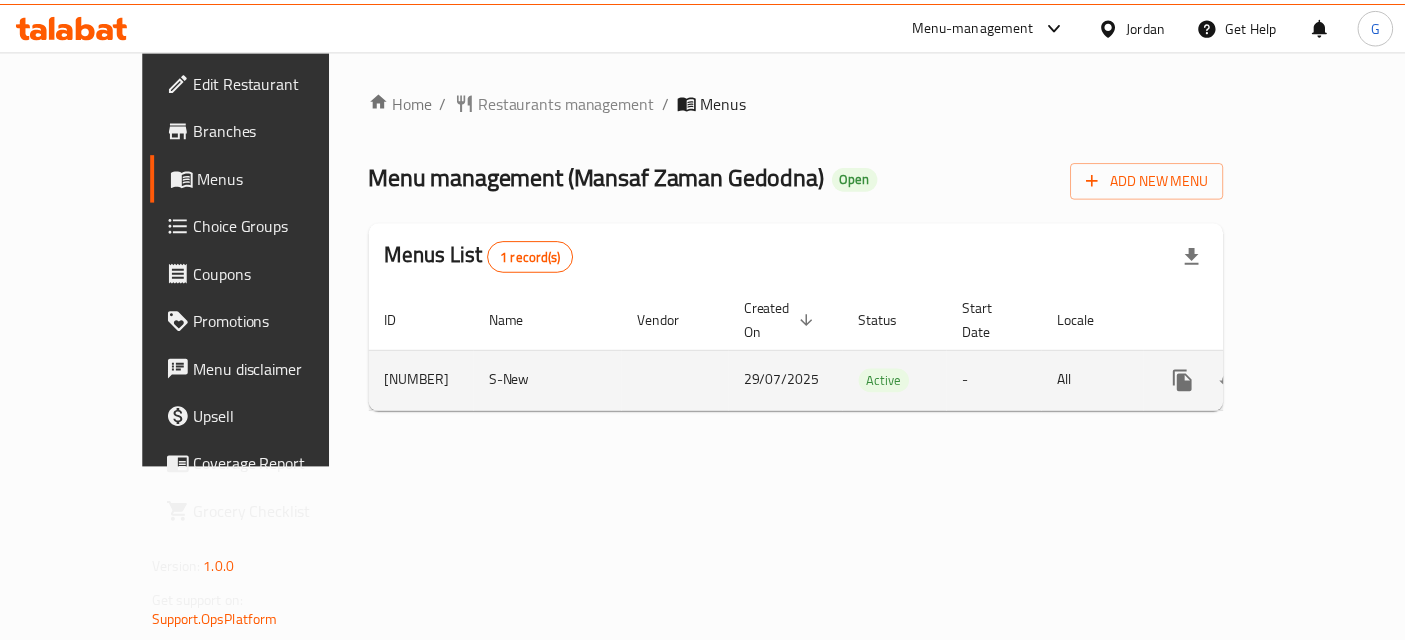 scroll, scrollTop: 0, scrollLeft: 0, axis: both 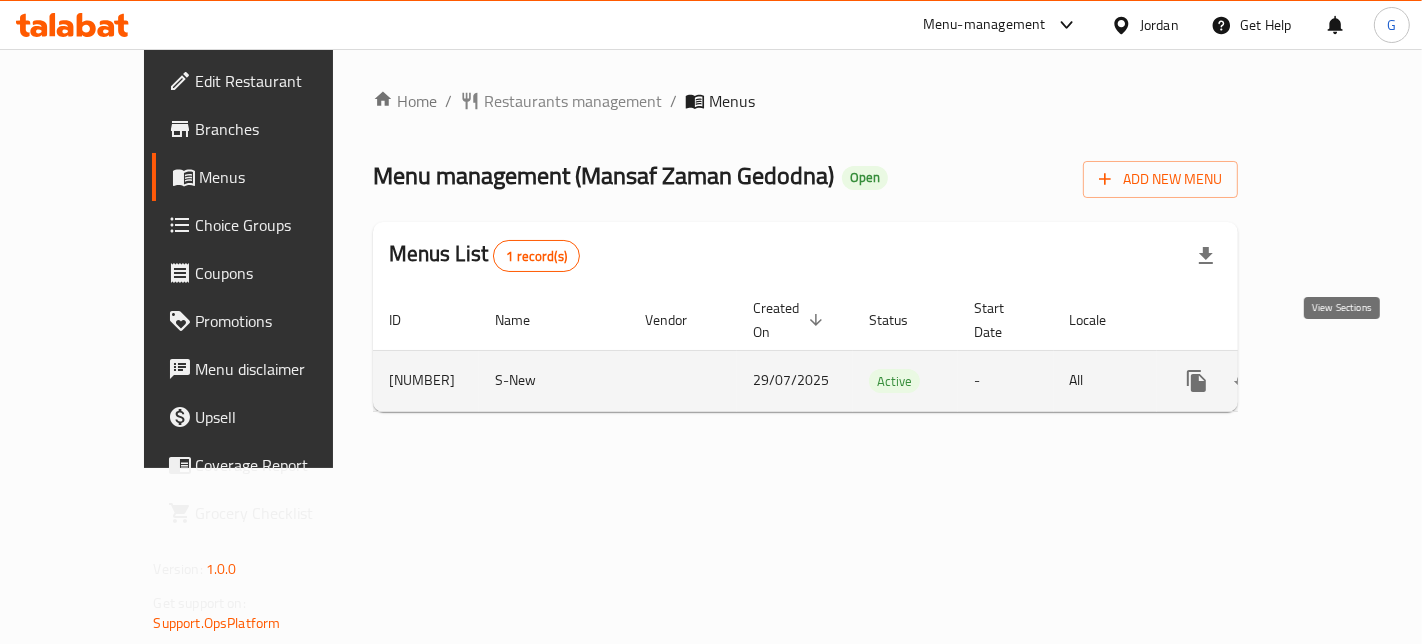 click 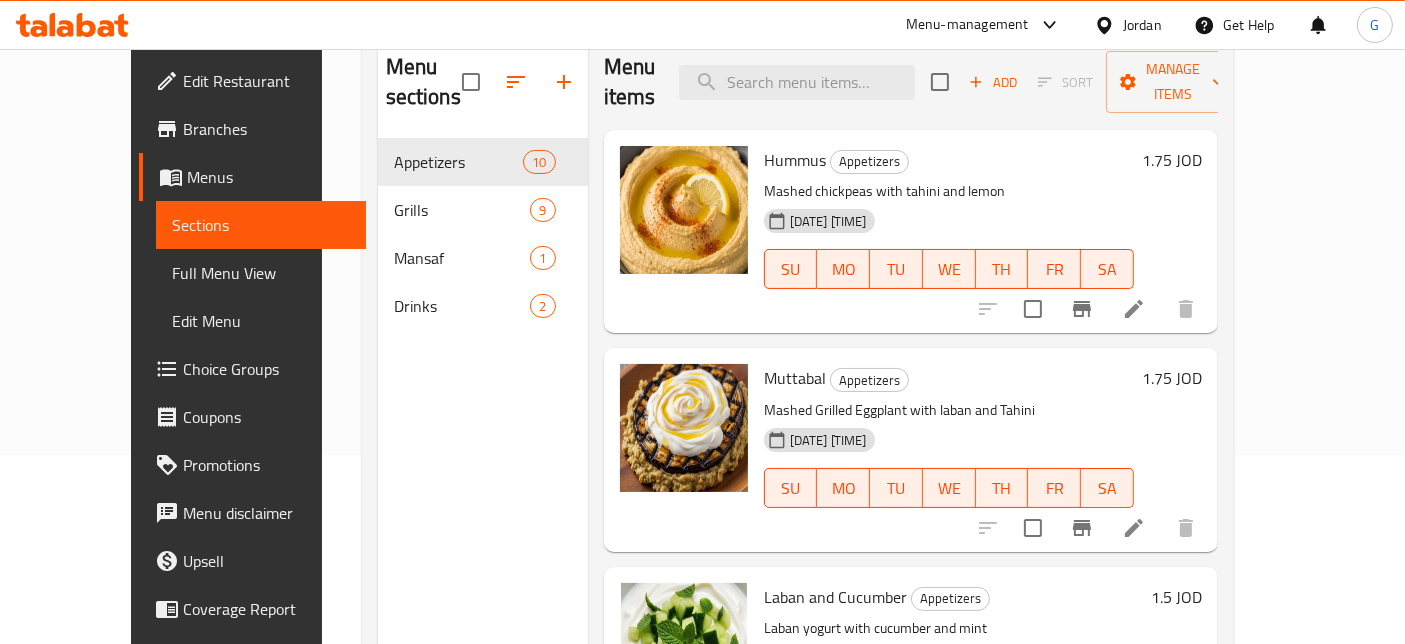 scroll, scrollTop: 190, scrollLeft: 0, axis: vertical 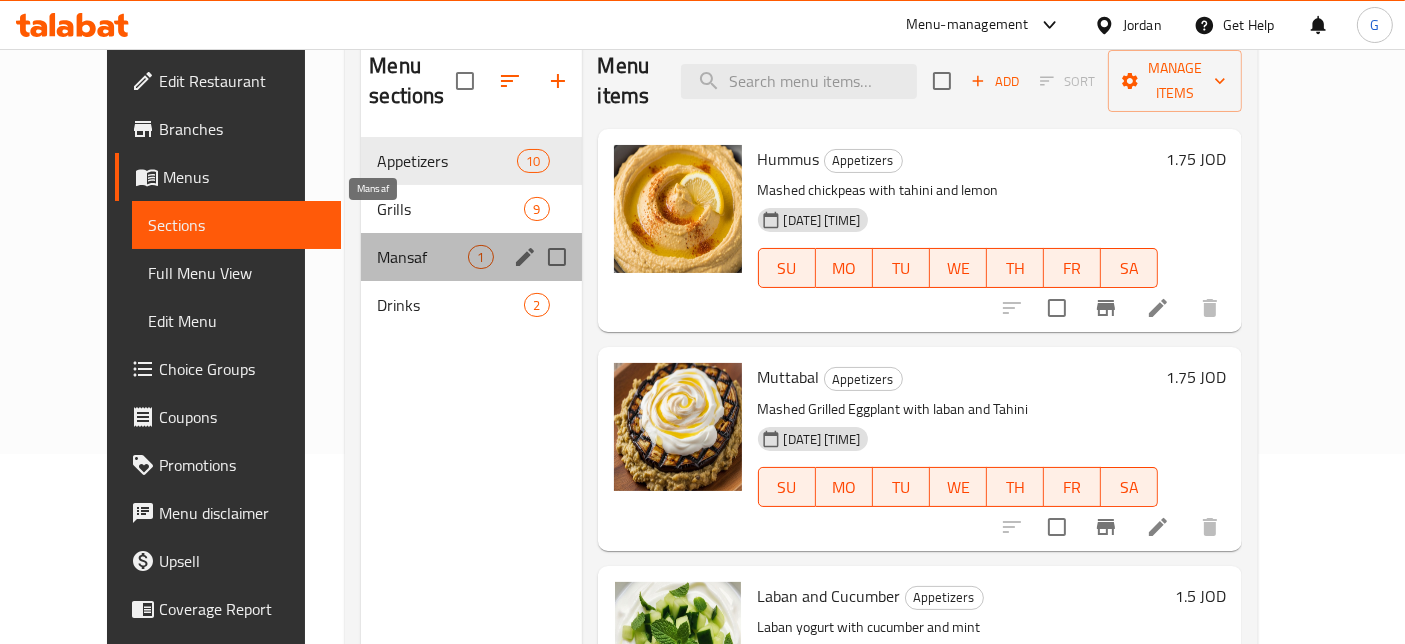 click on "Mansaf" at bounding box center [422, 257] 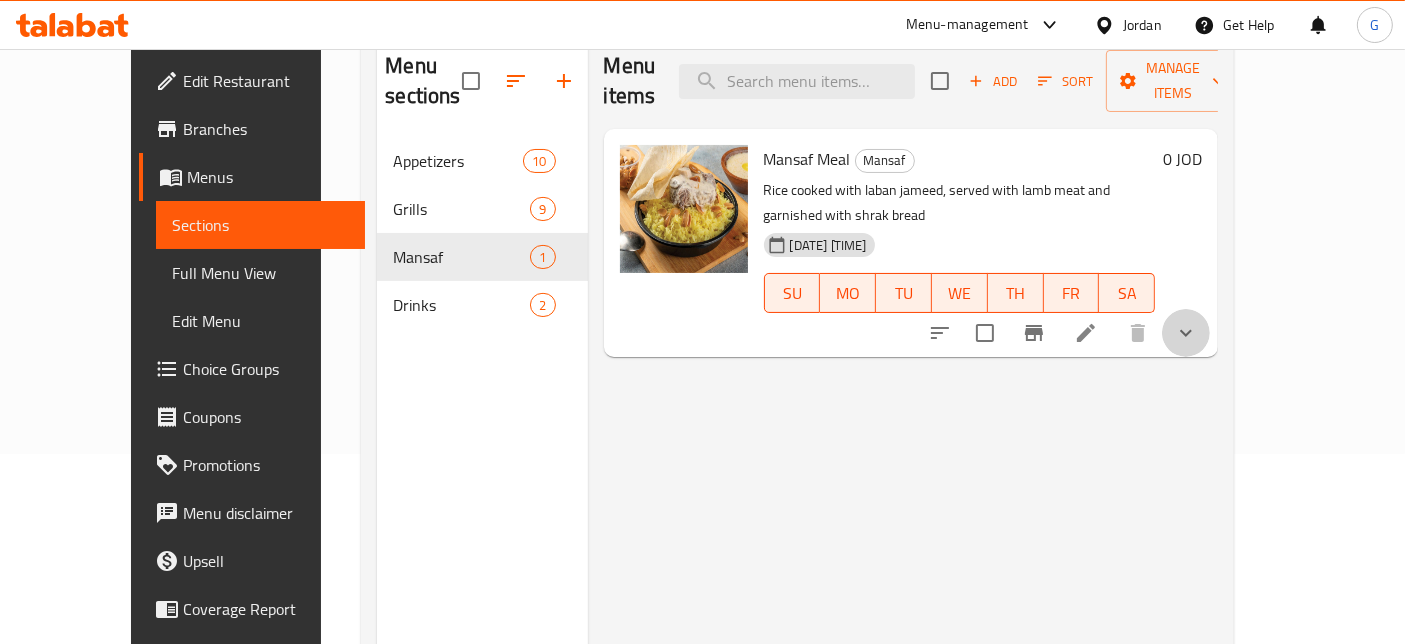 click at bounding box center (1186, 333) 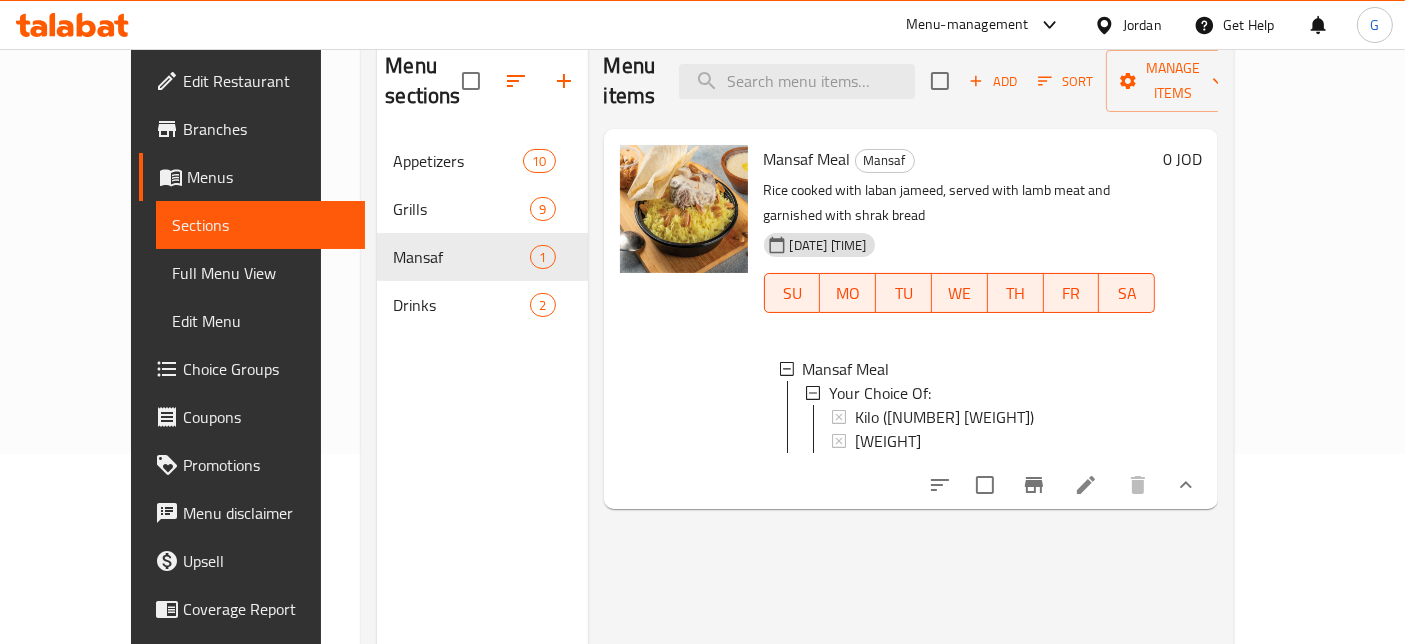 scroll, scrollTop: 220, scrollLeft: 0, axis: vertical 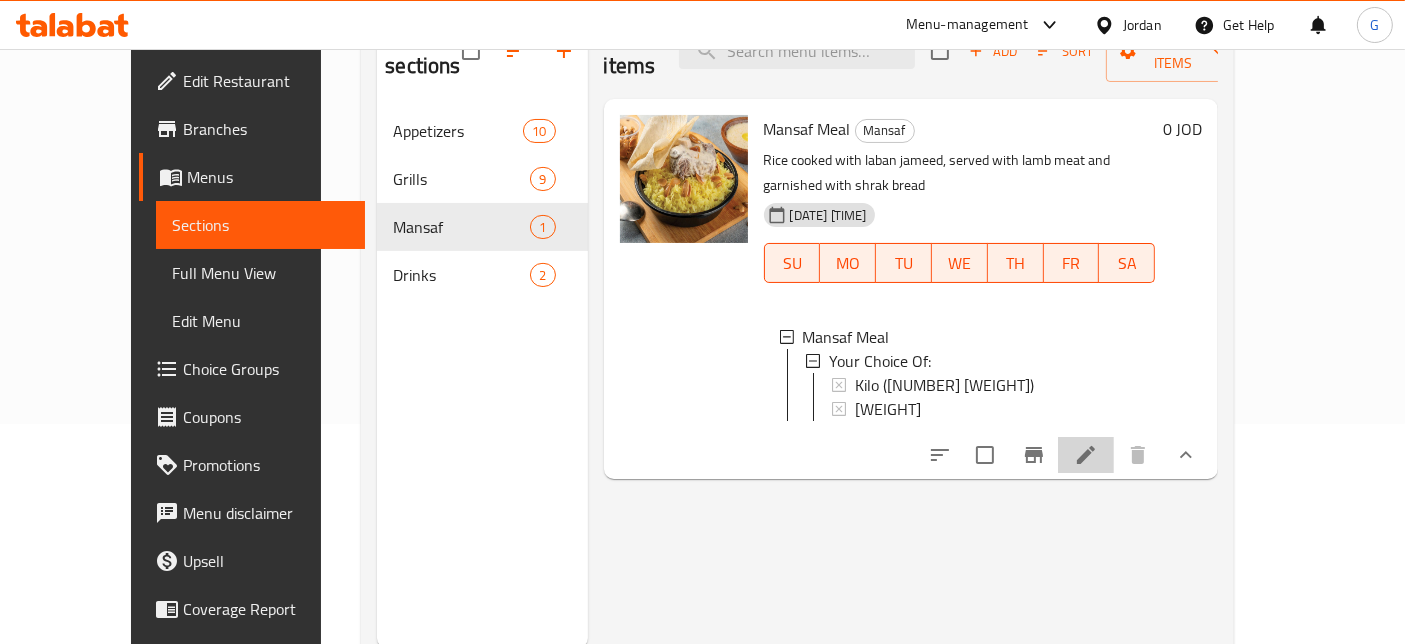 click at bounding box center (1086, 455) 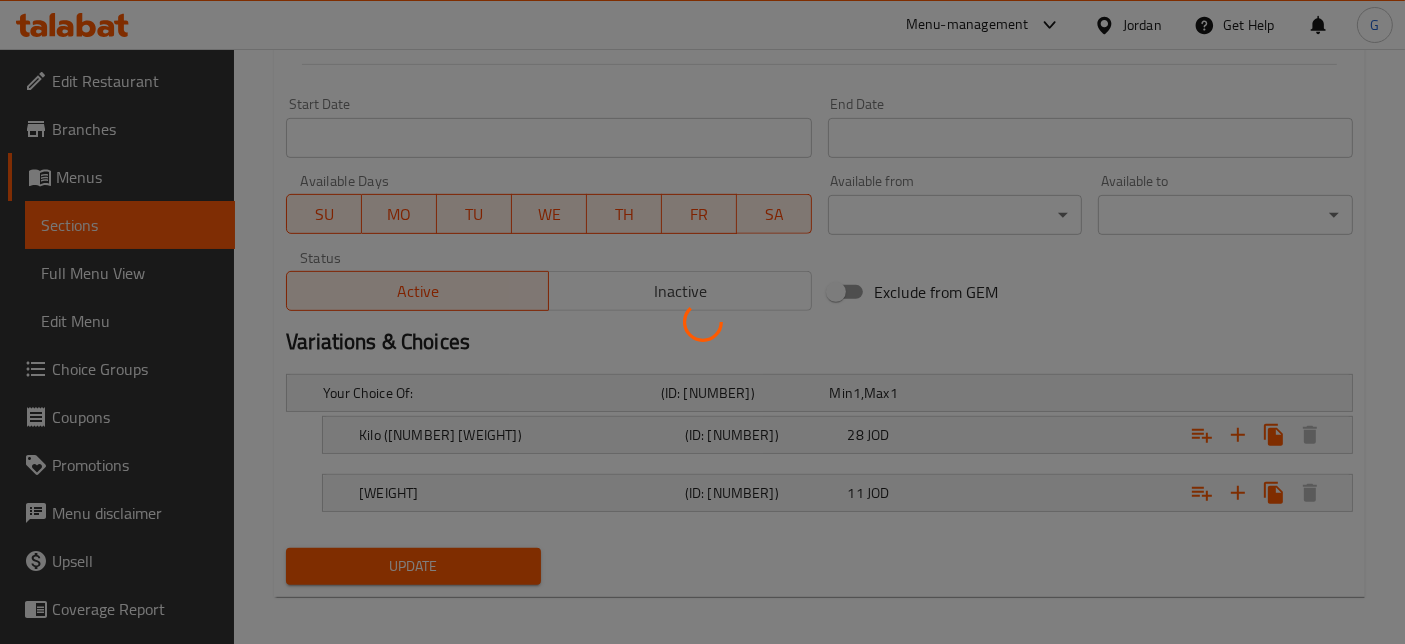 scroll, scrollTop: 840, scrollLeft: 0, axis: vertical 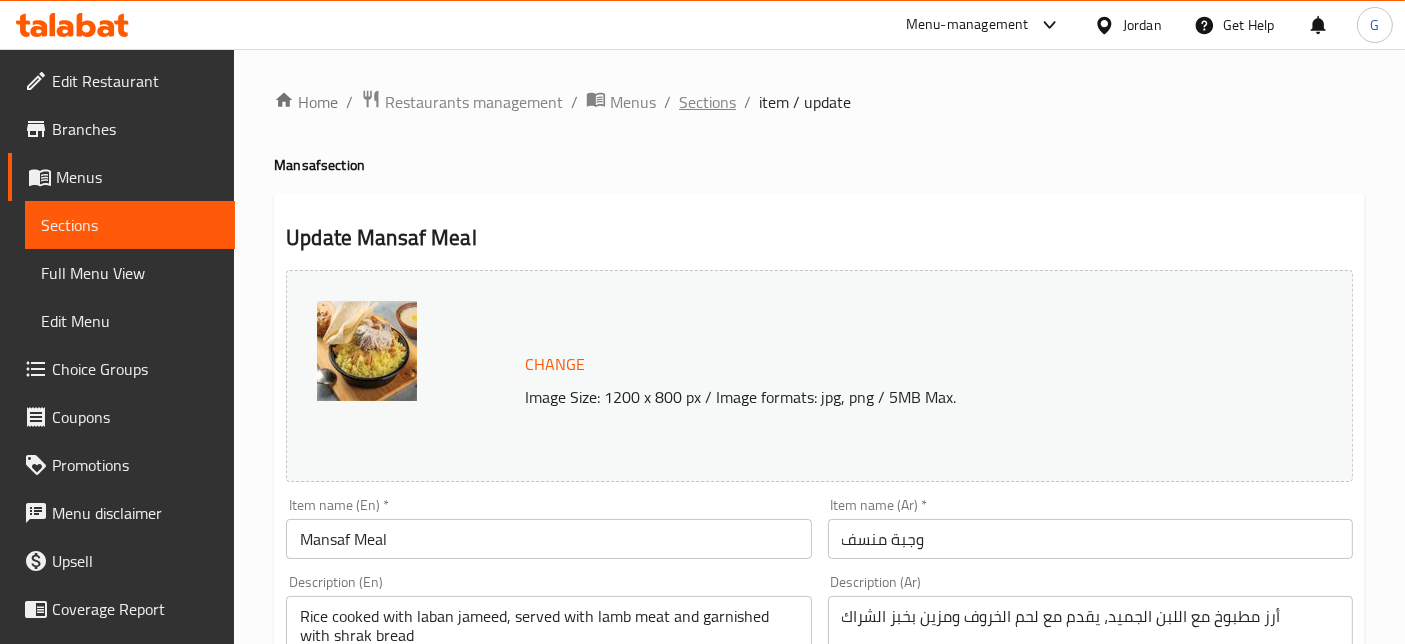 click on "Sections" at bounding box center [707, 102] 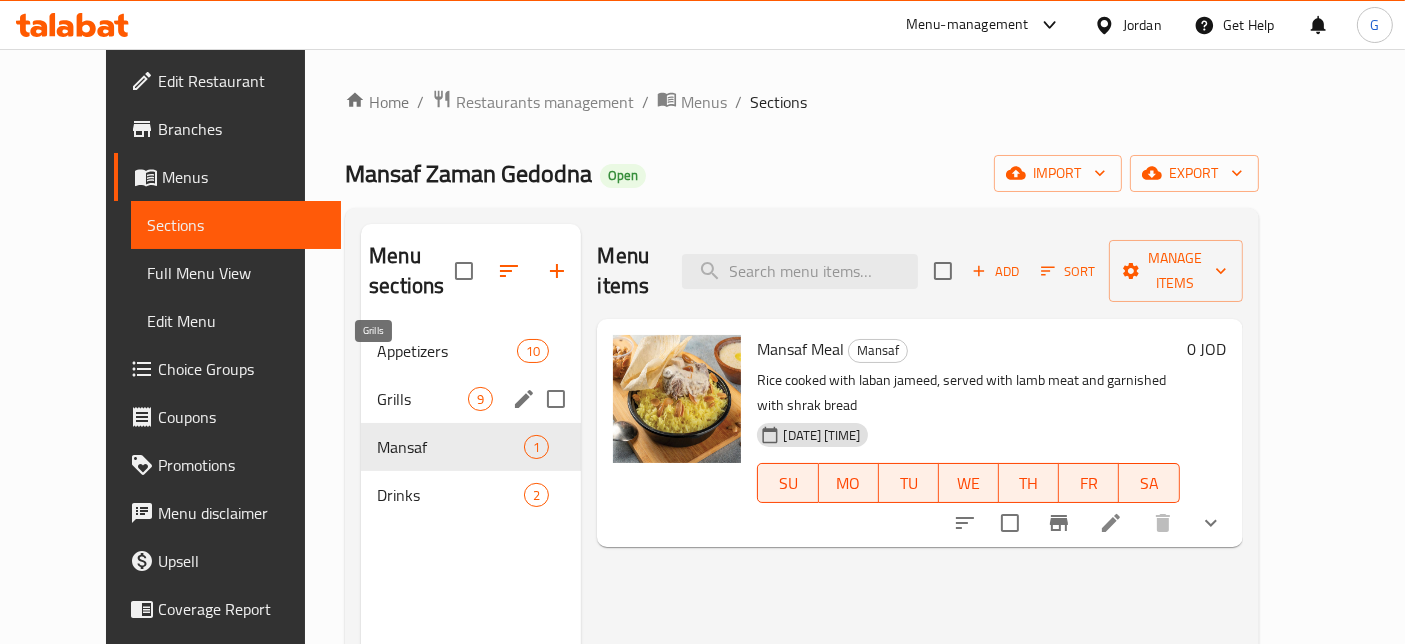 click on "Grills" at bounding box center (422, 399) 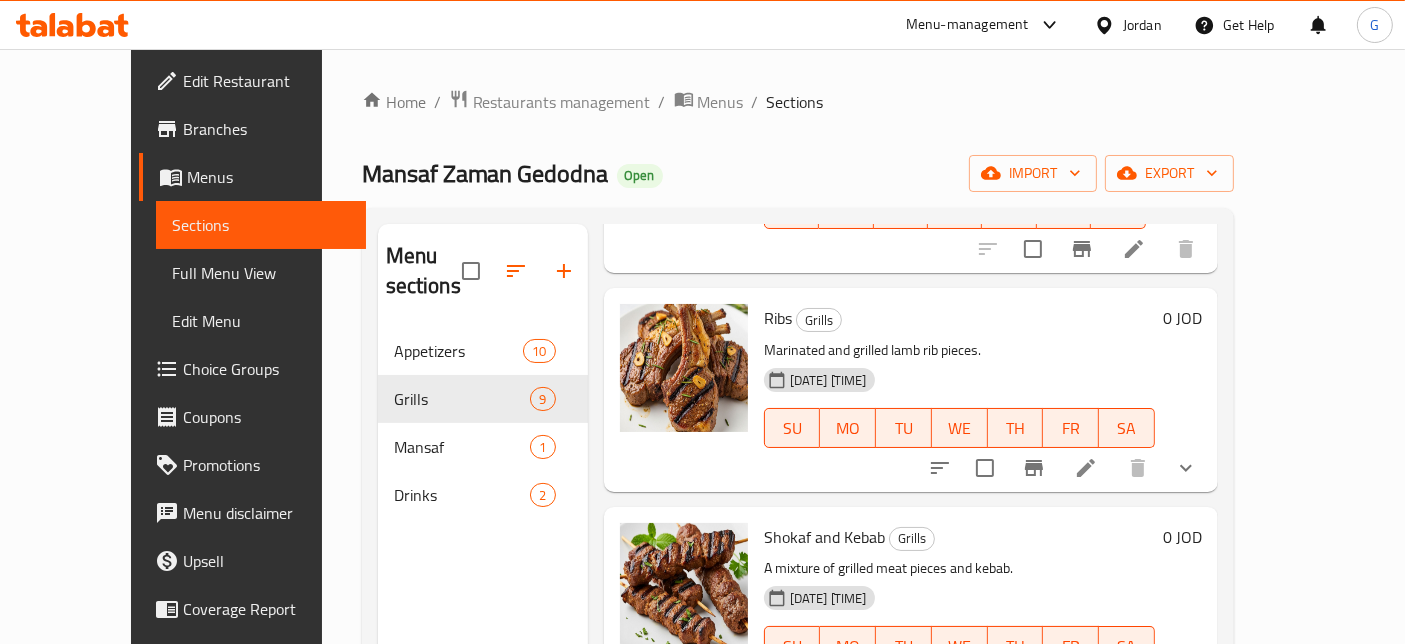 scroll, scrollTop: 0, scrollLeft: 0, axis: both 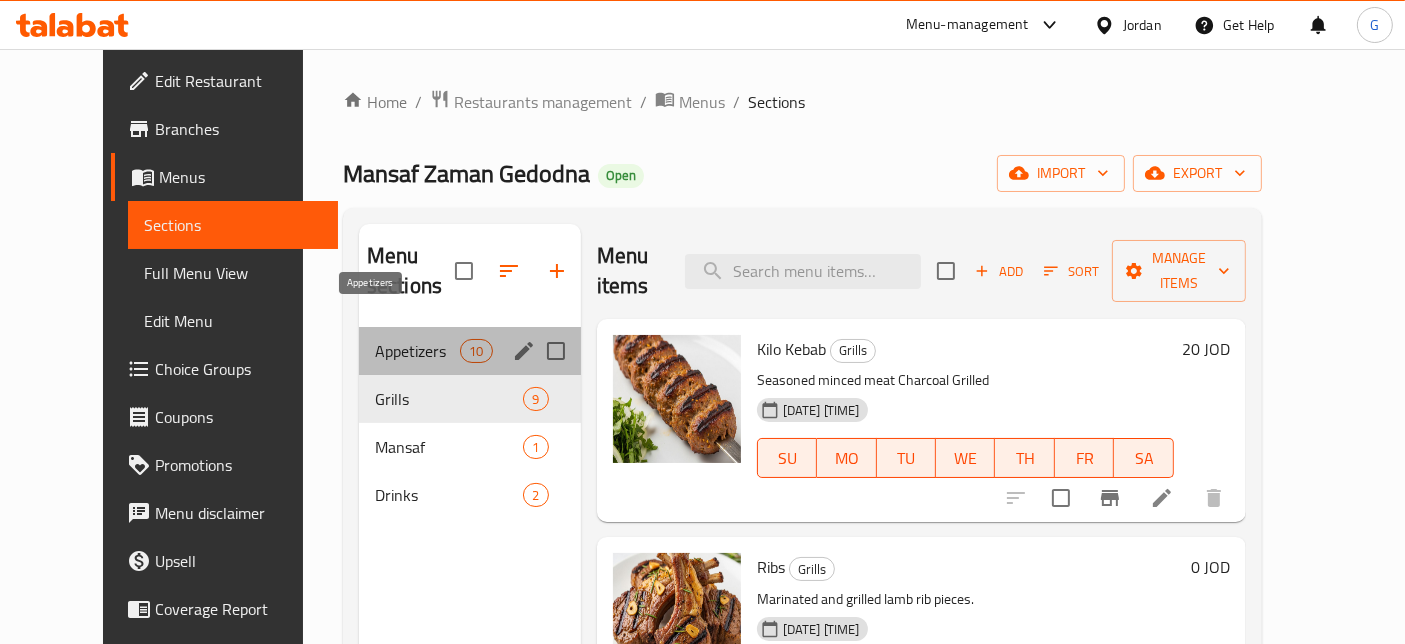 click on "Appetizers" at bounding box center [417, 351] 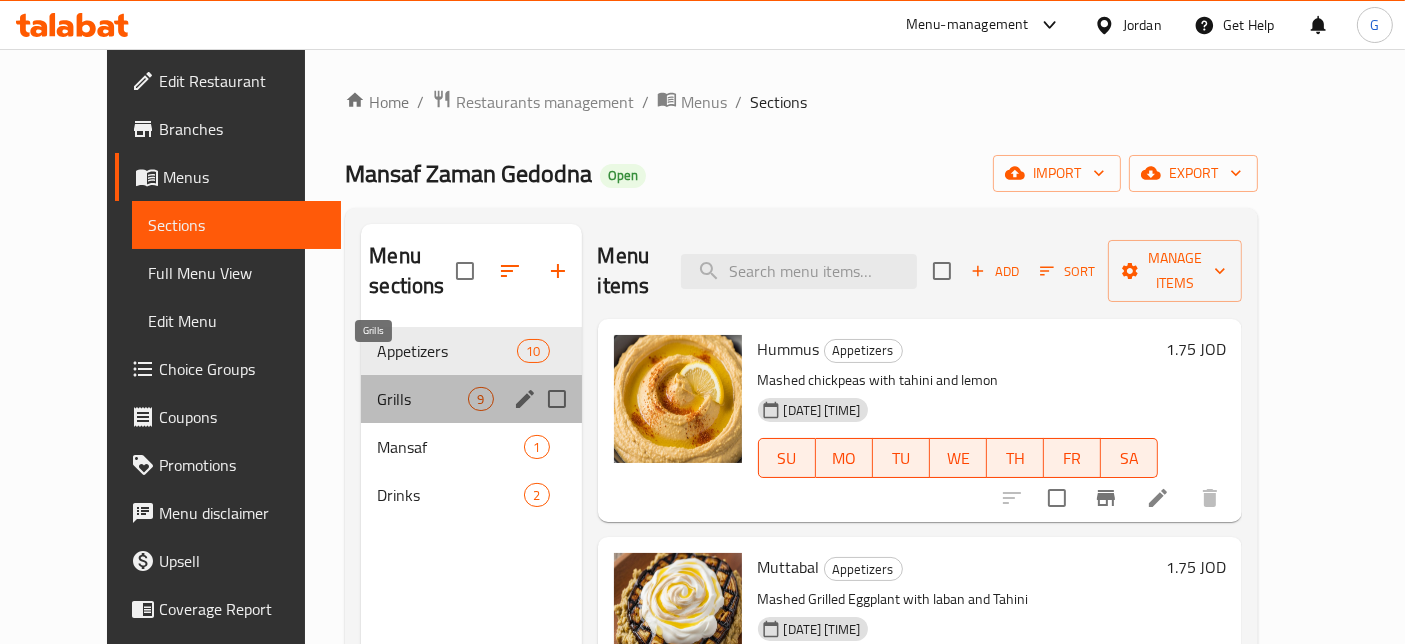 click on "Grills" at bounding box center [422, 399] 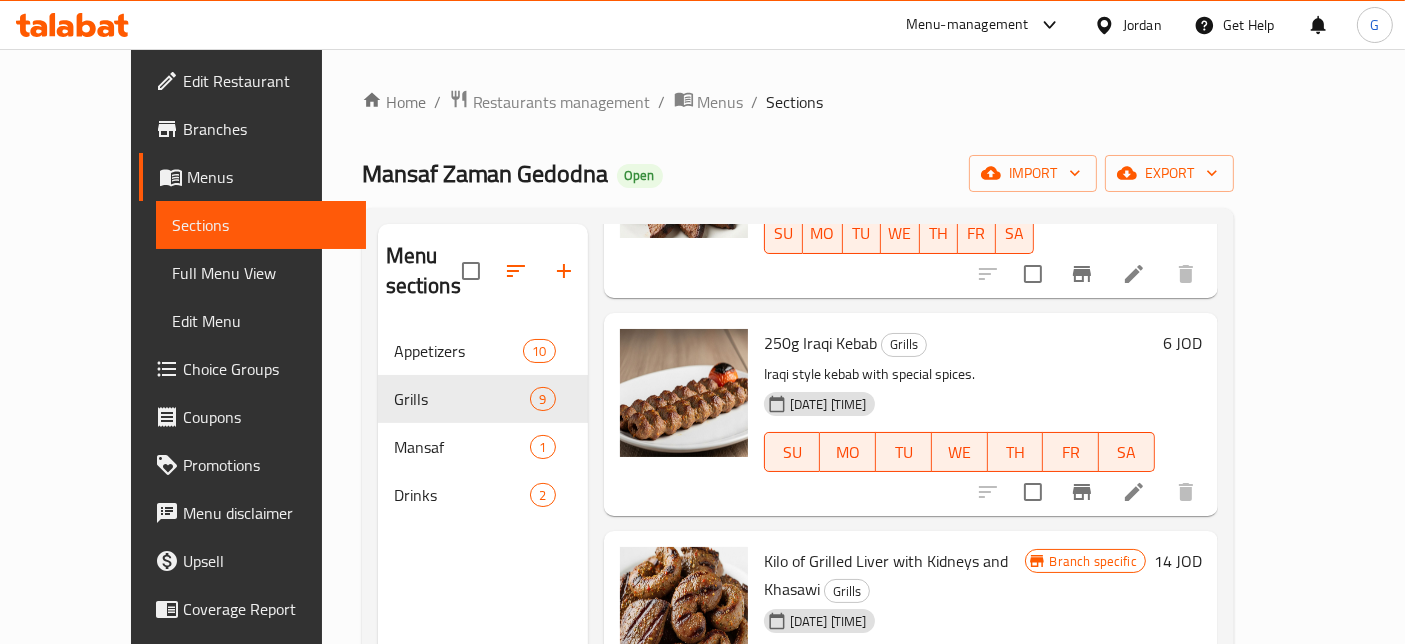 scroll, scrollTop: 888, scrollLeft: 0, axis: vertical 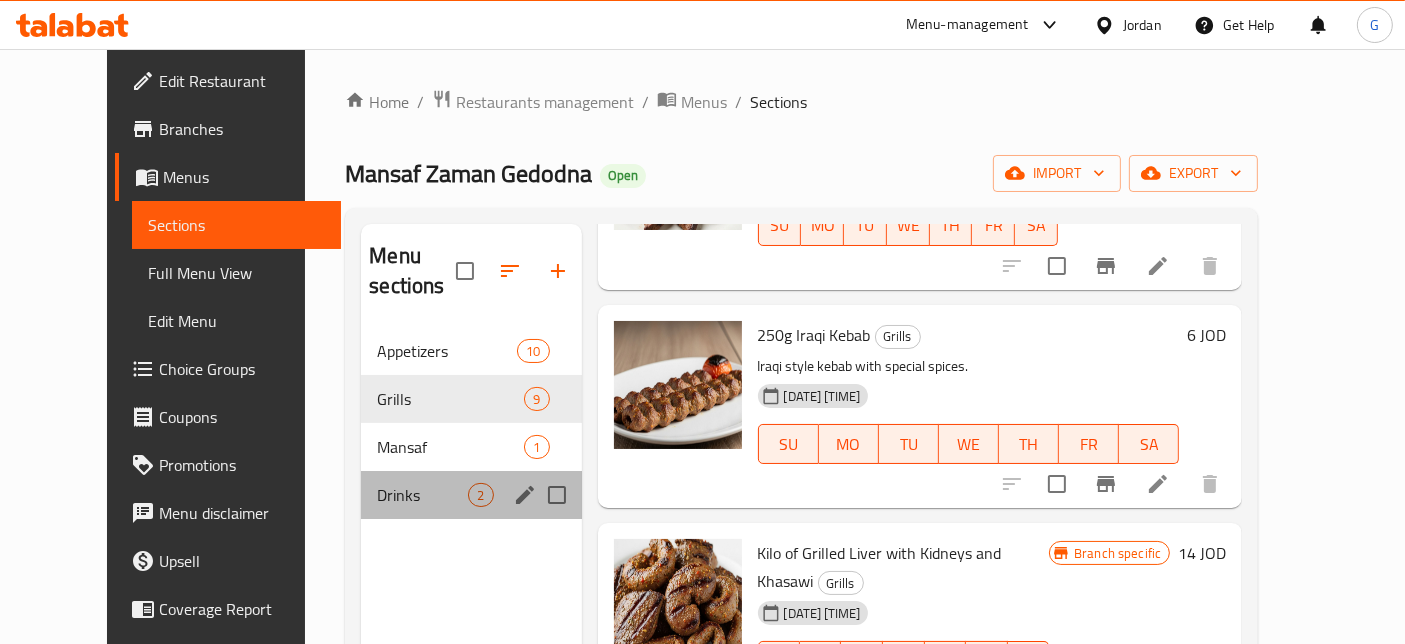 click on "Drinks 2" at bounding box center (471, 495) 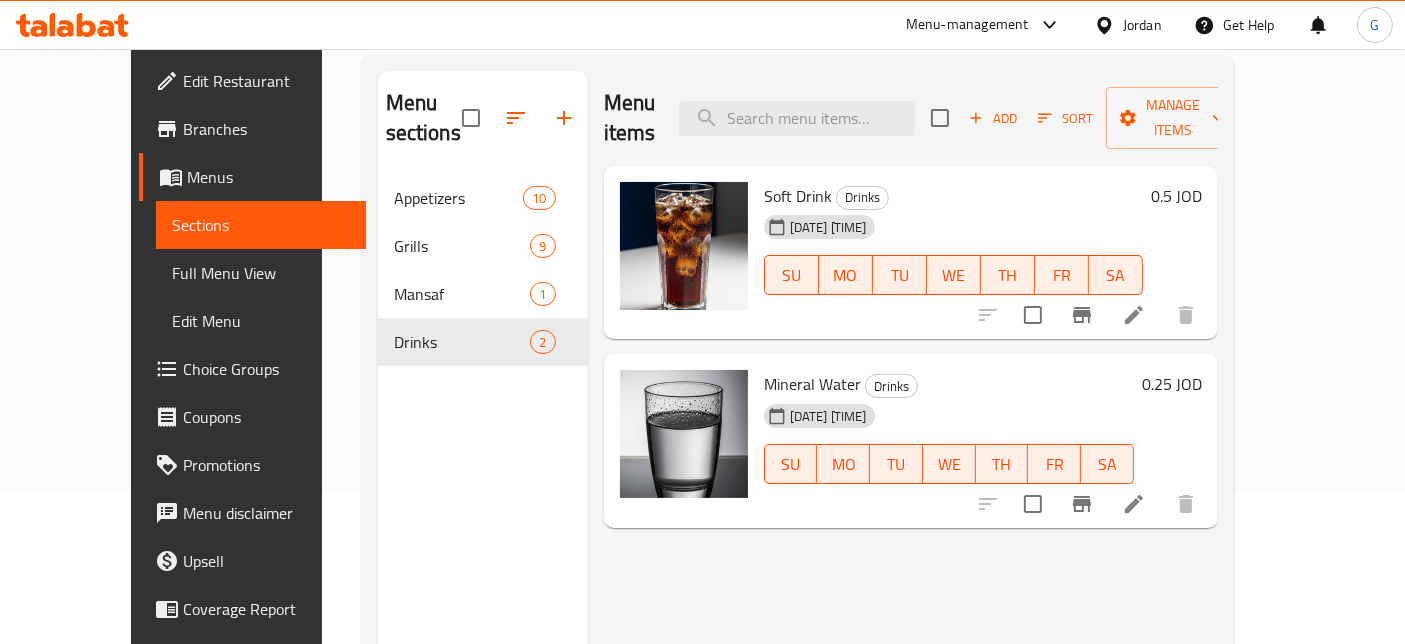 scroll, scrollTop: 149, scrollLeft: 0, axis: vertical 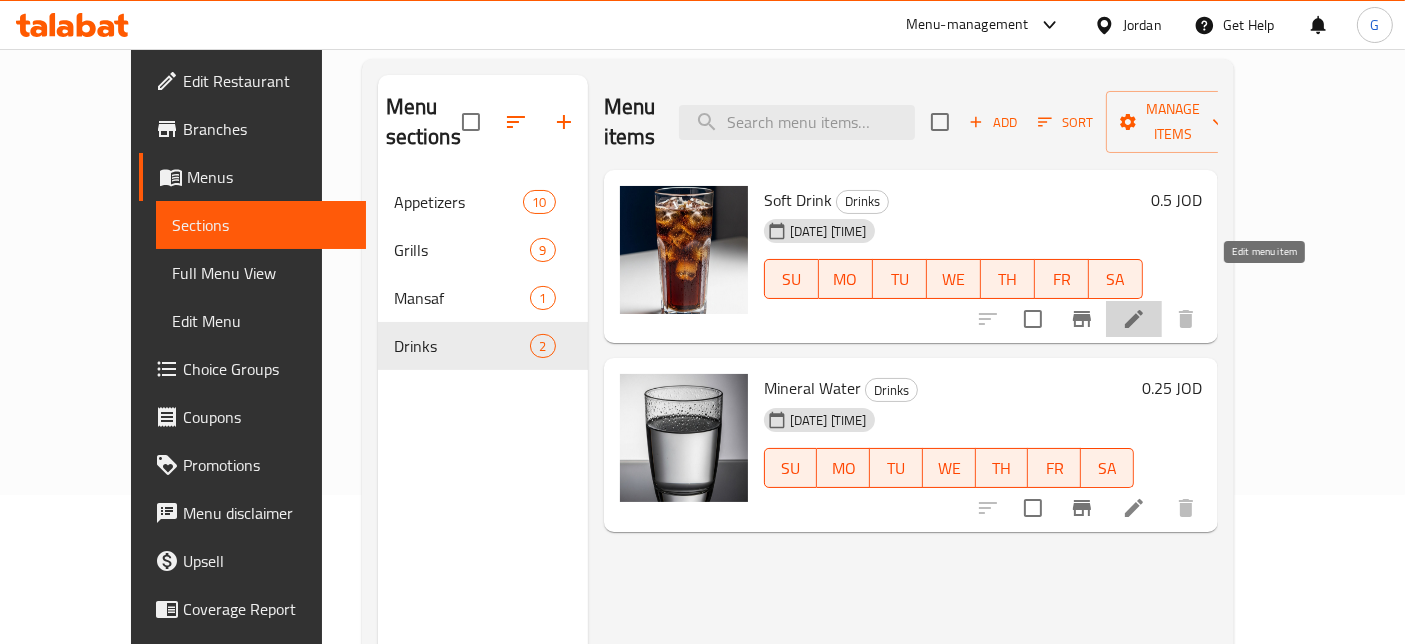 click 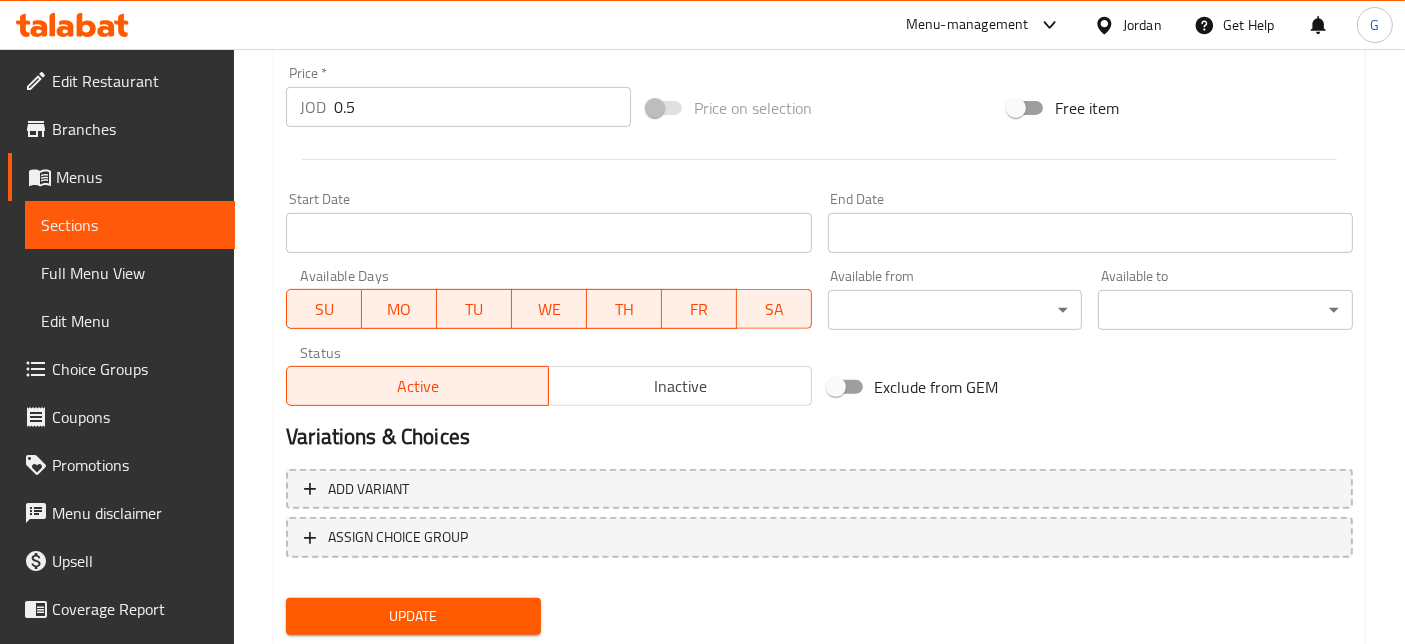 scroll, scrollTop: 796, scrollLeft: 0, axis: vertical 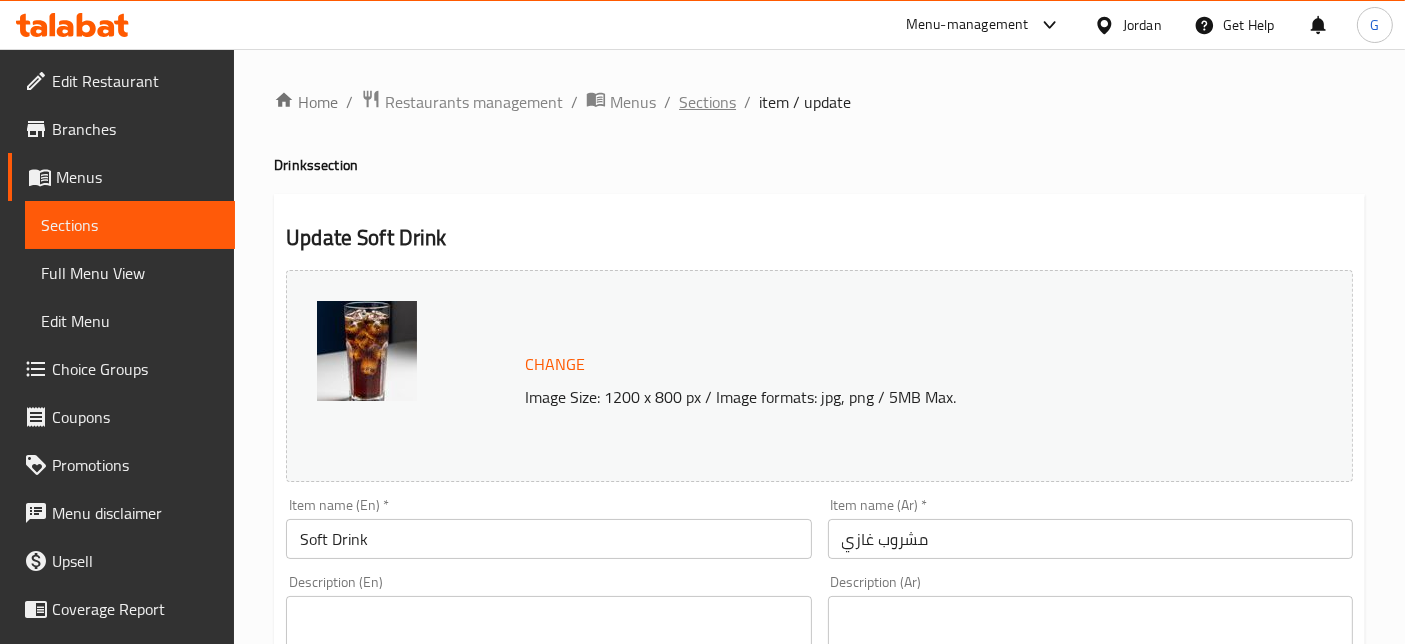 click on "Sections" at bounding box center [707, 102] 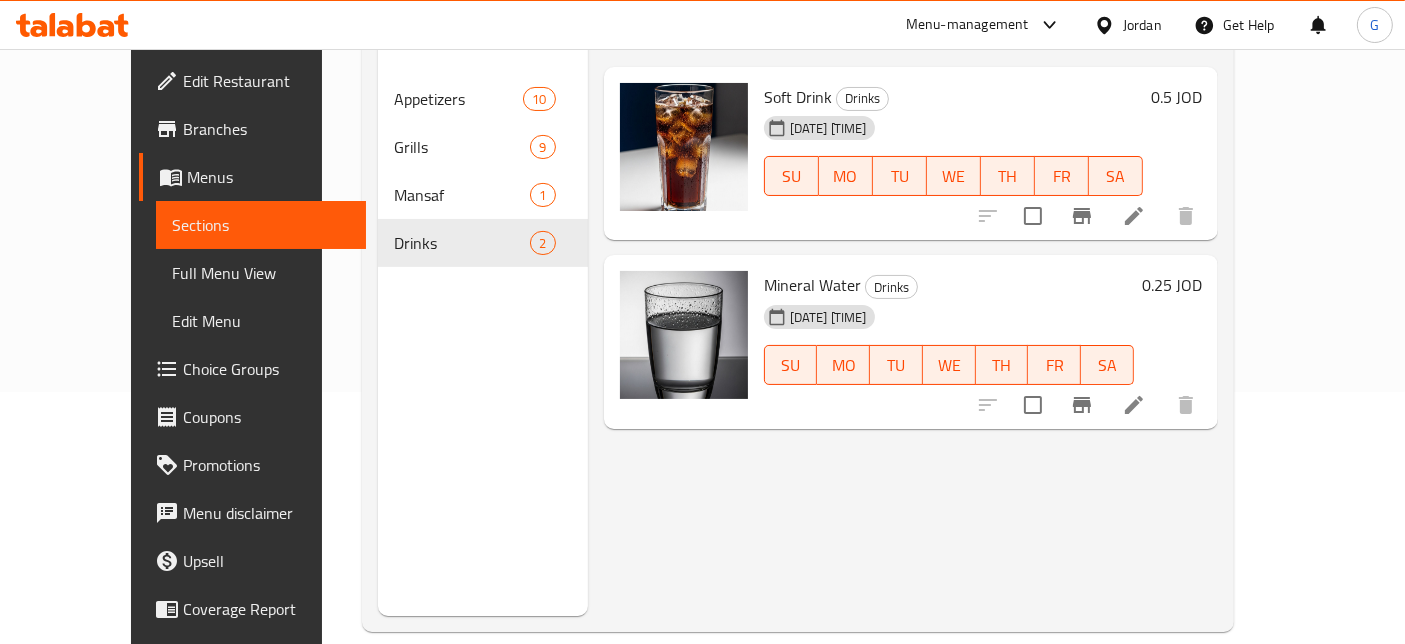 scroll, scrollTop: 254, scrollLeft: 0, axis: vertical 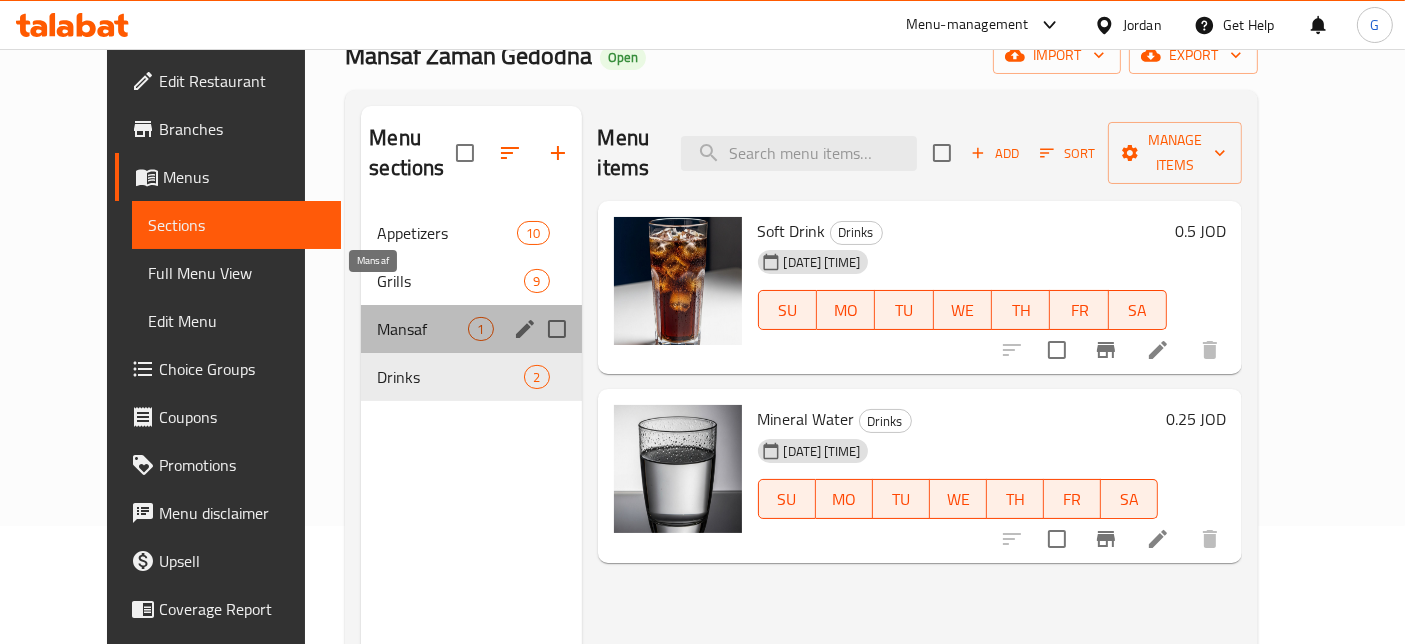 click on "Mansaf" at bounding box center [422, 329] 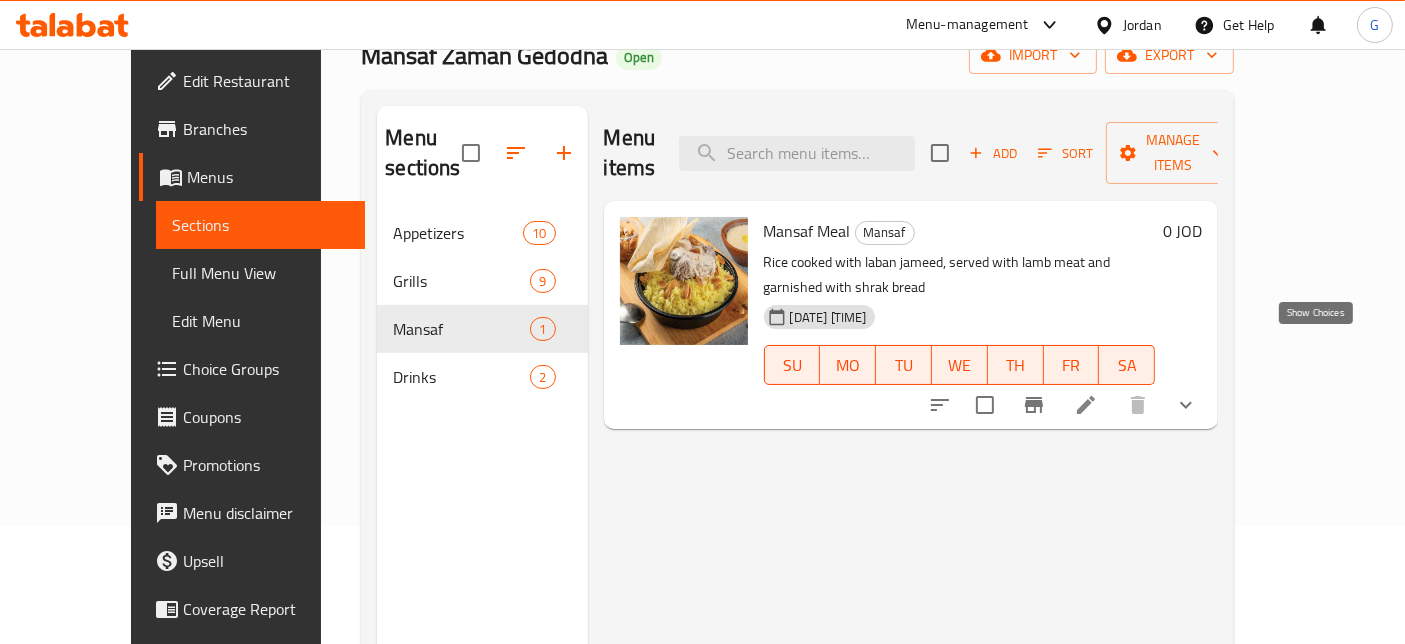 click 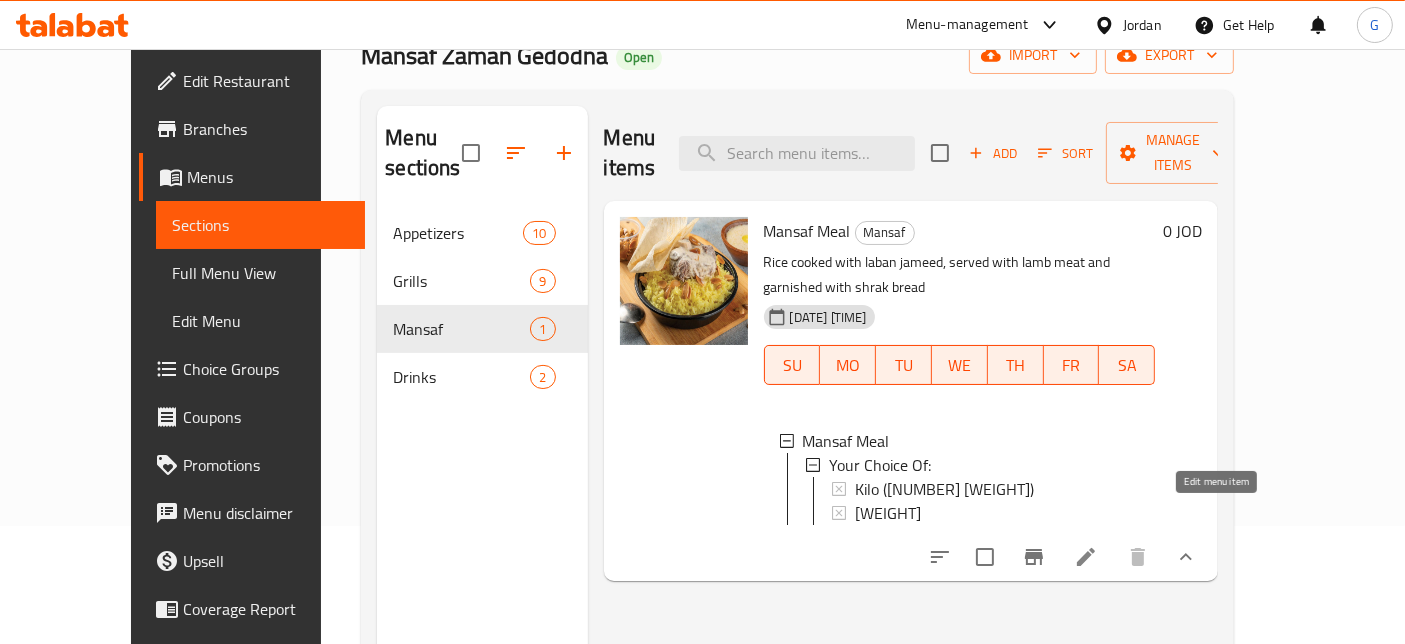 click 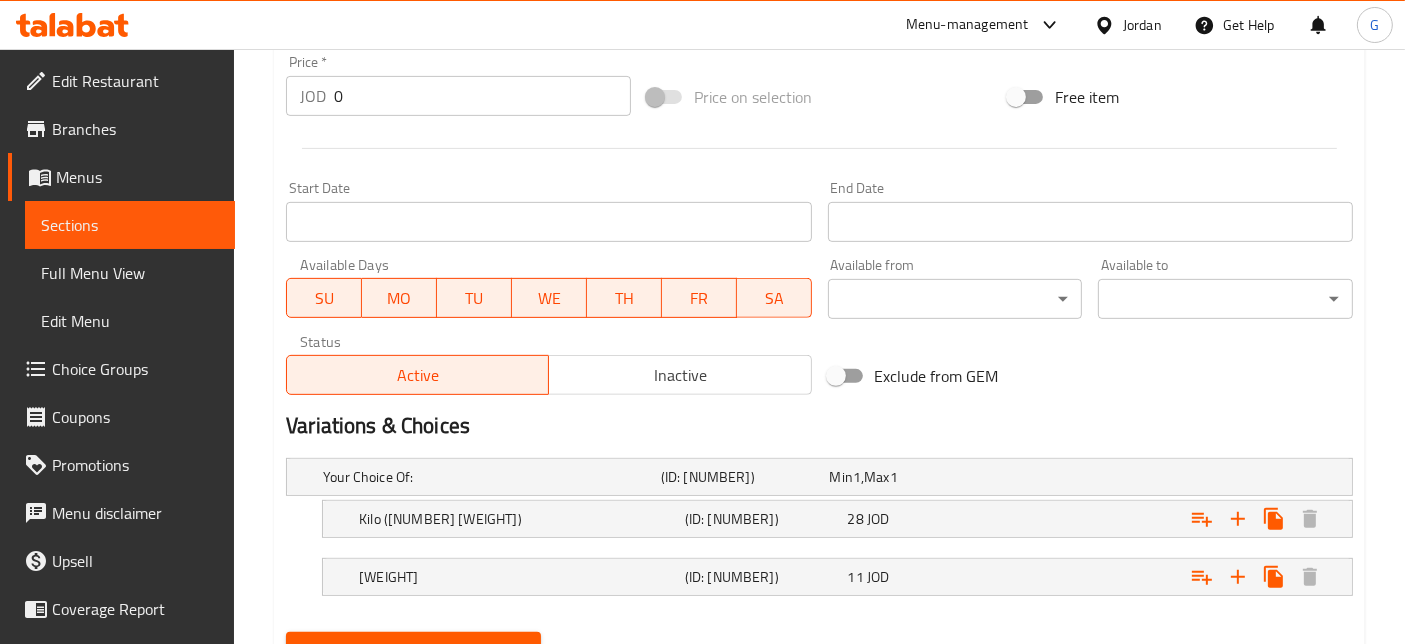 scroll, scrollTop: 840, scrollLeft: 0, axis: vertical 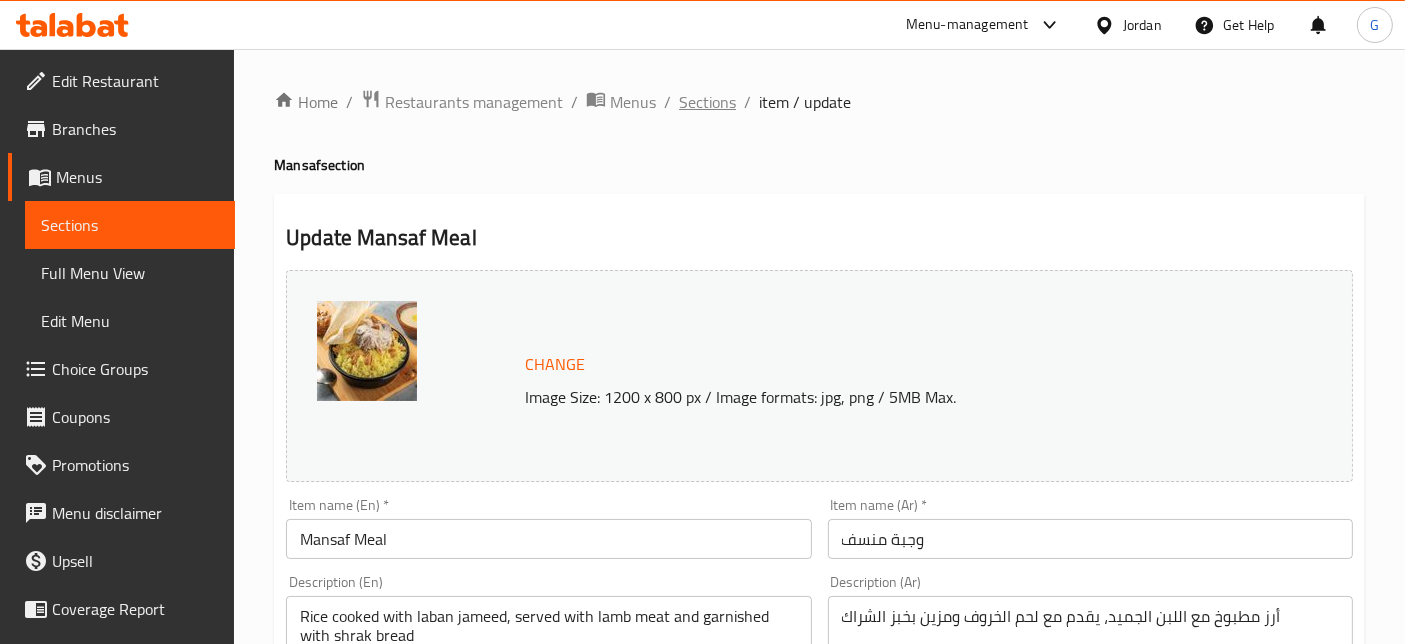 click on "Sections" at bounding box center (707, 102) 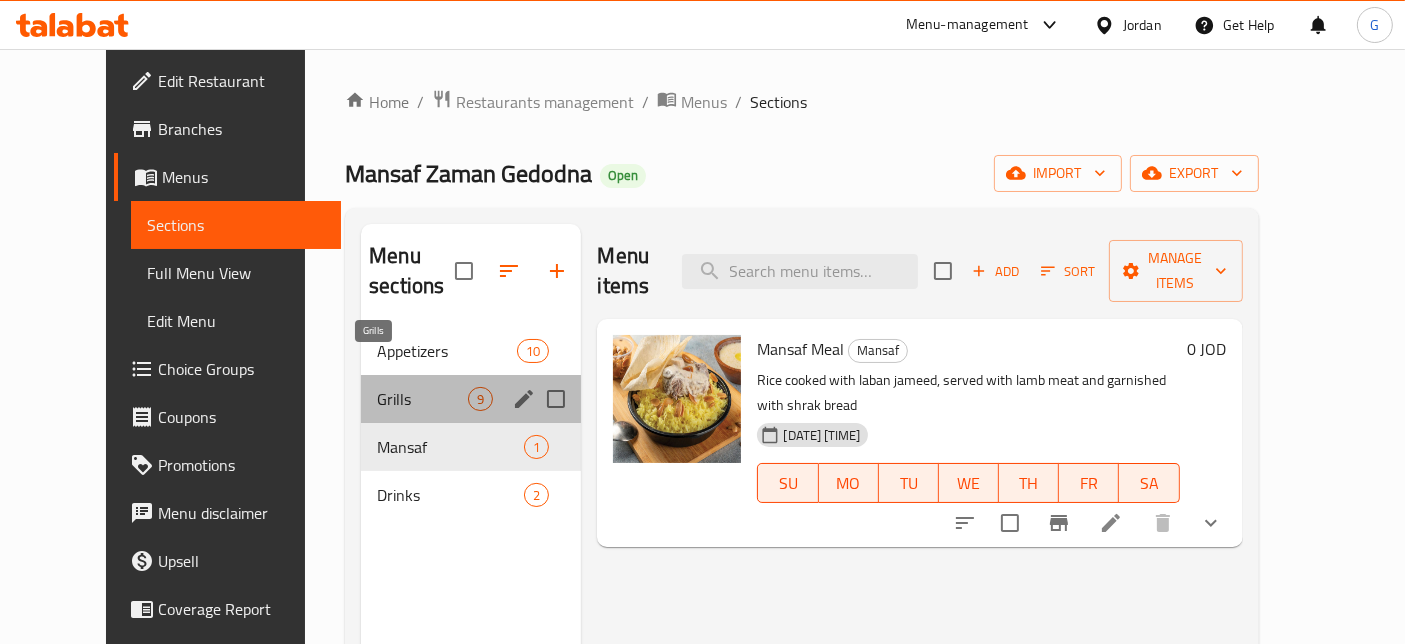 click on "Grills" at bounding box center (422, 399) 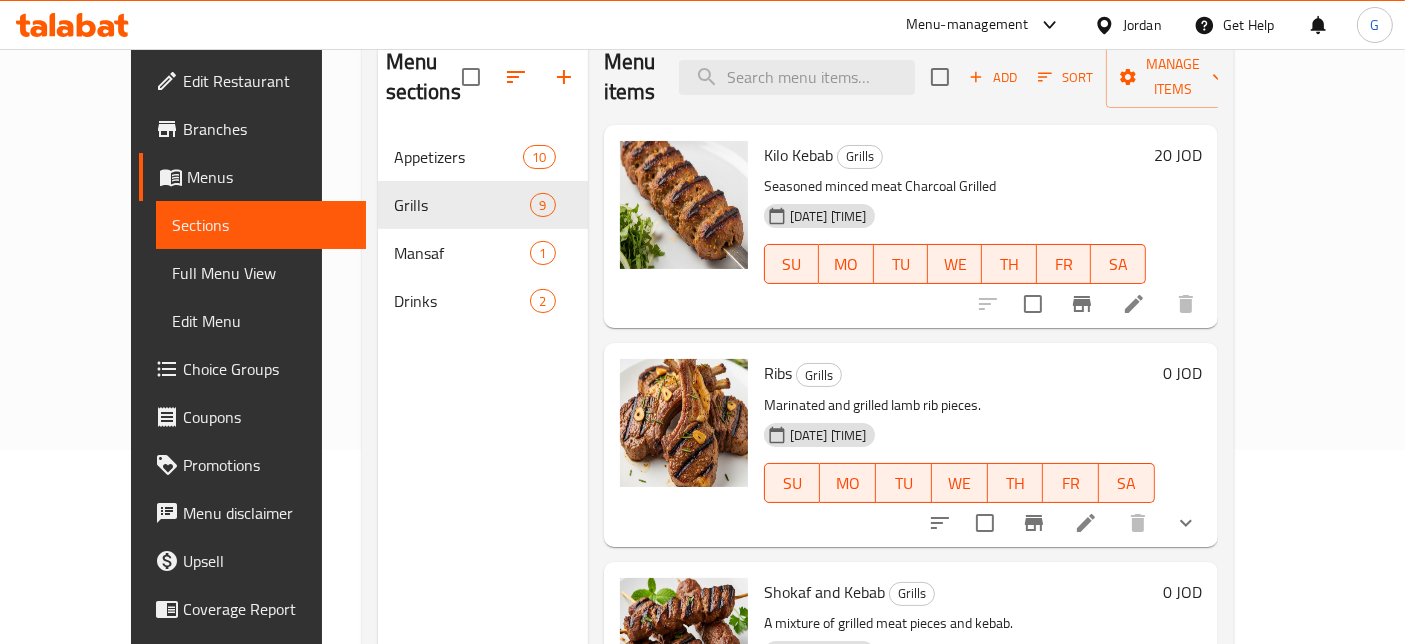 scroll, scrollTop: 190, scrollLeft: 0, axis: vertical 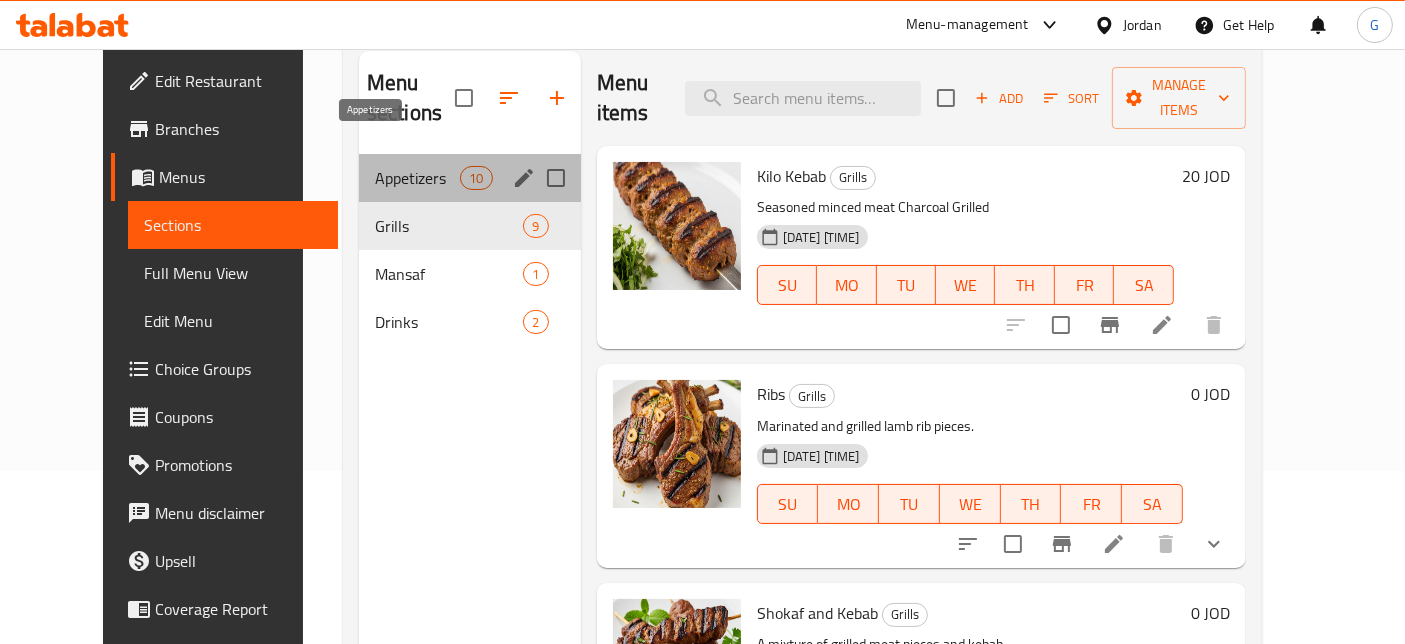 click on "Appetizers" at bounding box center [417, 178] 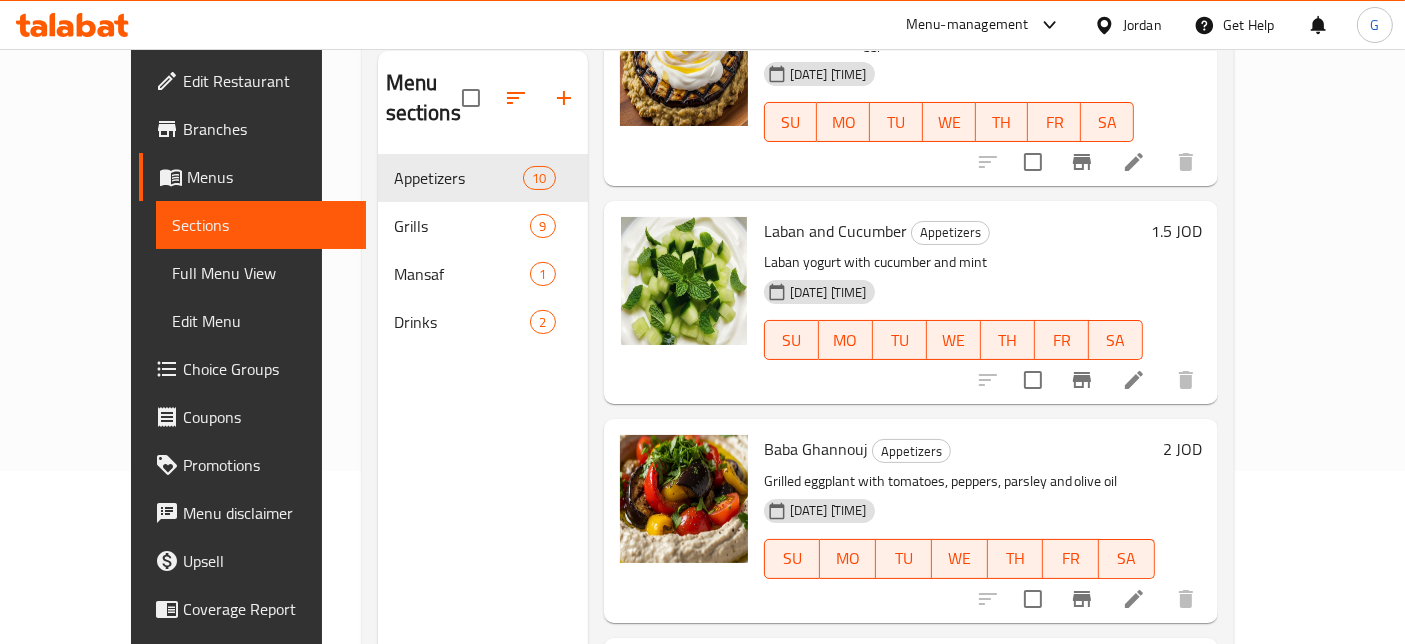 scroll, scrollTop: 0, scrollLeft: 0, axis: both 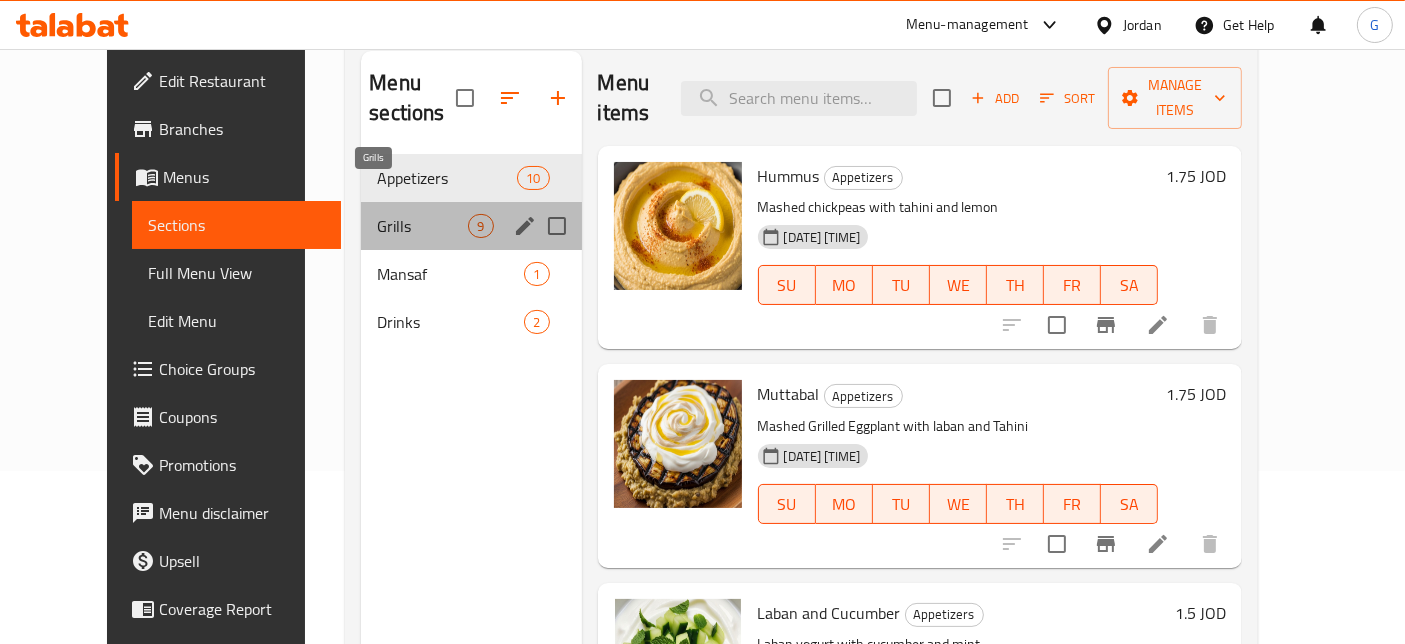click on "Grills" at bounding box center (422, 226) 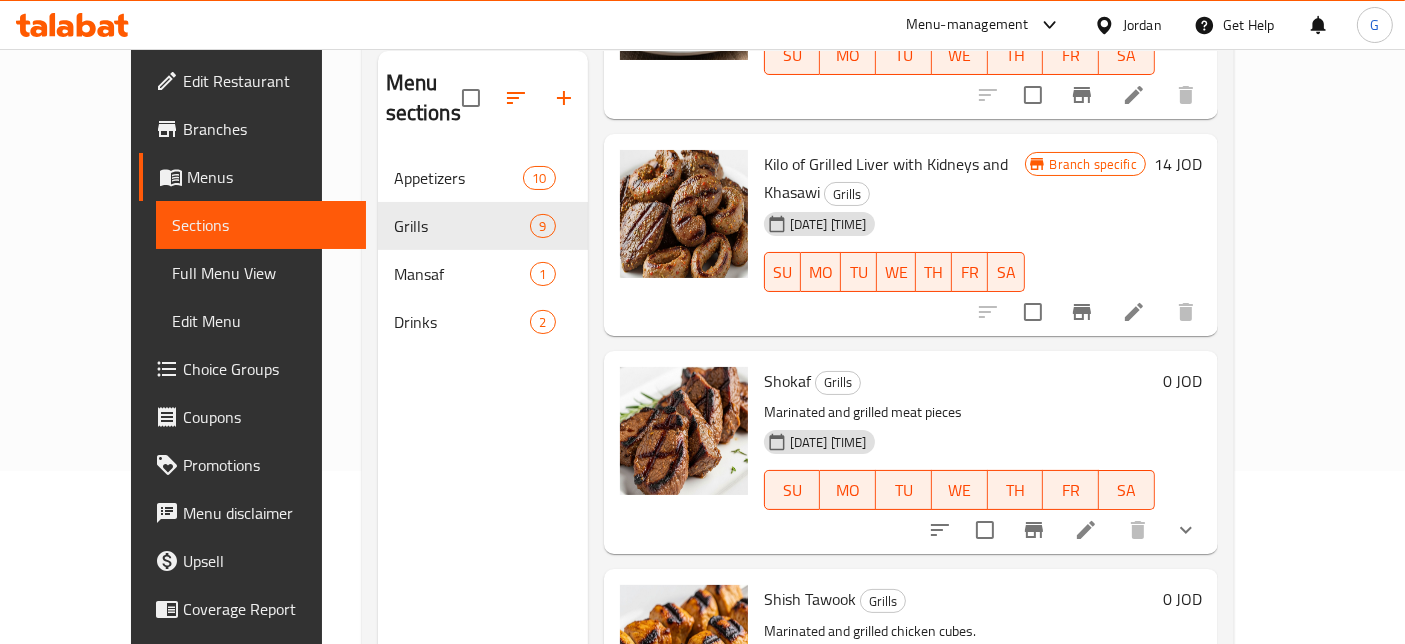 scroll, scrollTop: 1341, scrollLeft: 0, axis: vertical 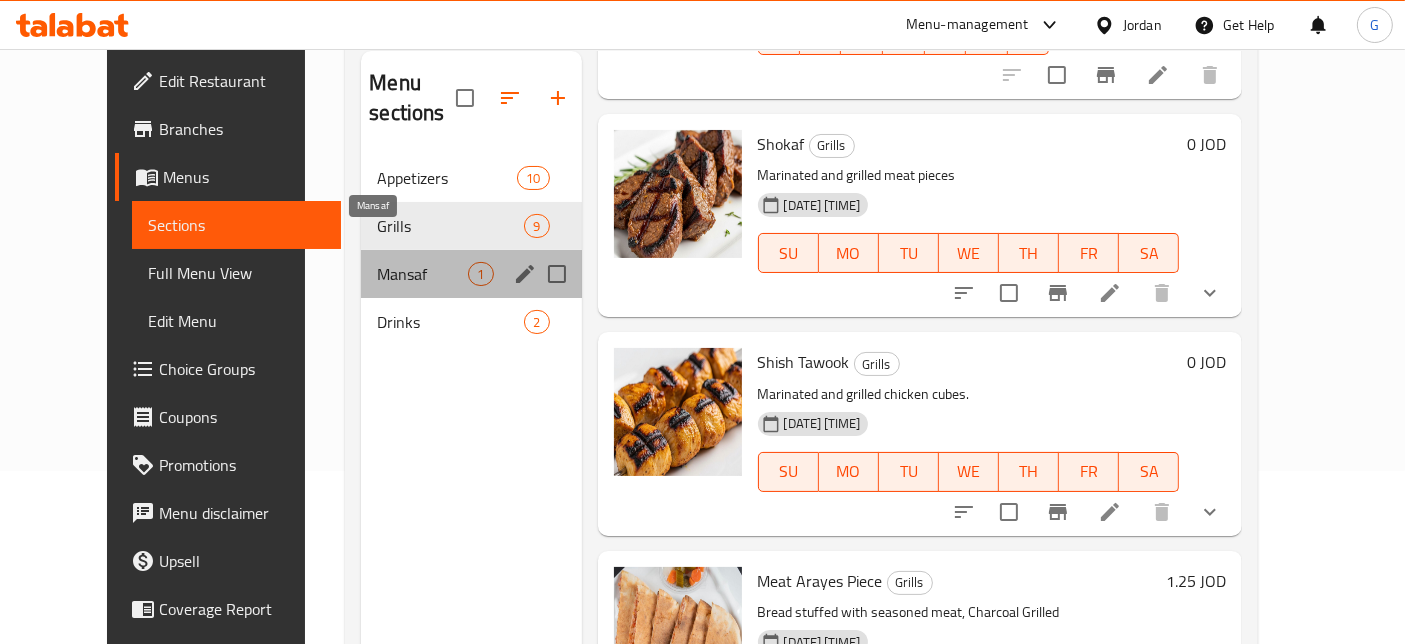 click on "Mansaf" at bounding box center (422, 274) 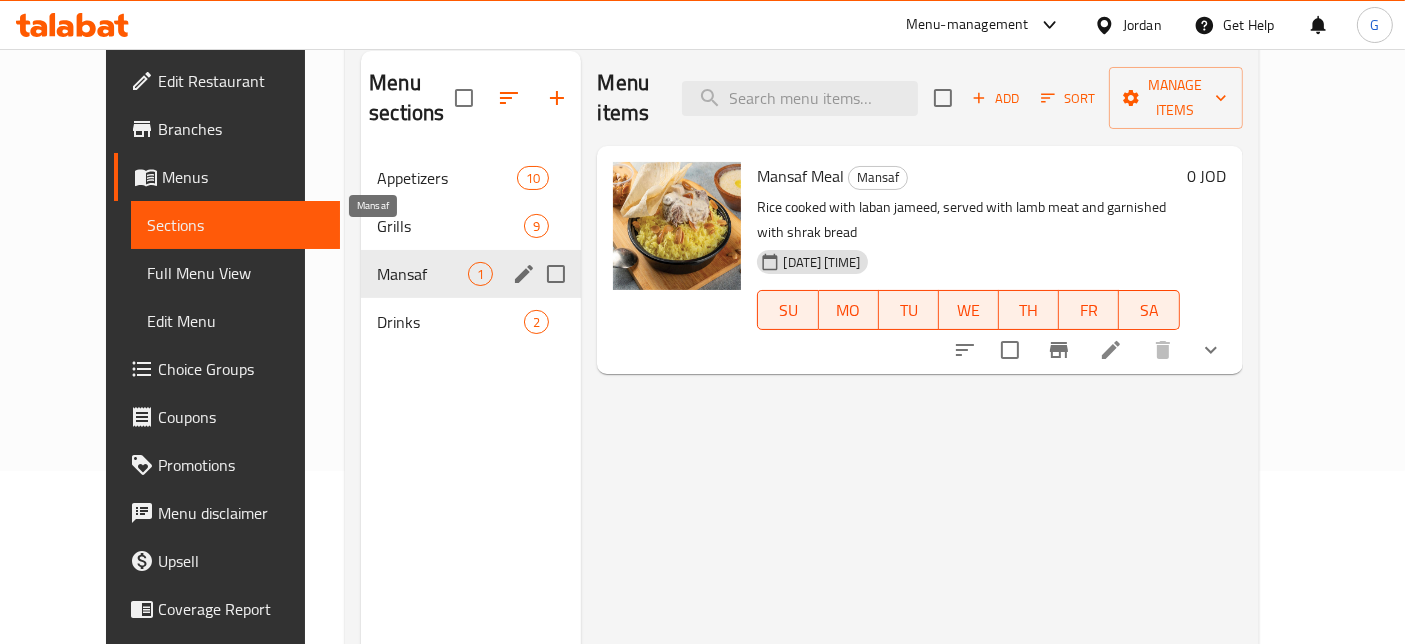 scroll, scrollTop: 0, scrollLeft: 0, axis: both 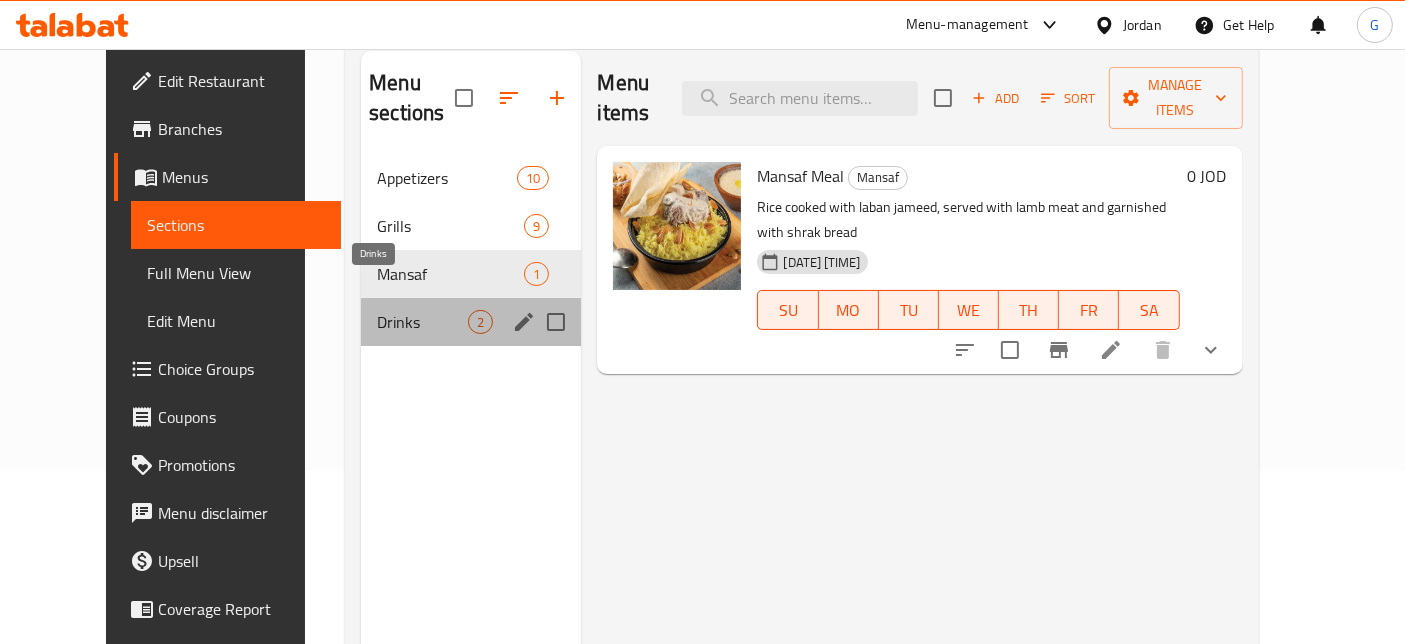 click on "Drinks" at bounding box center (422, 322) 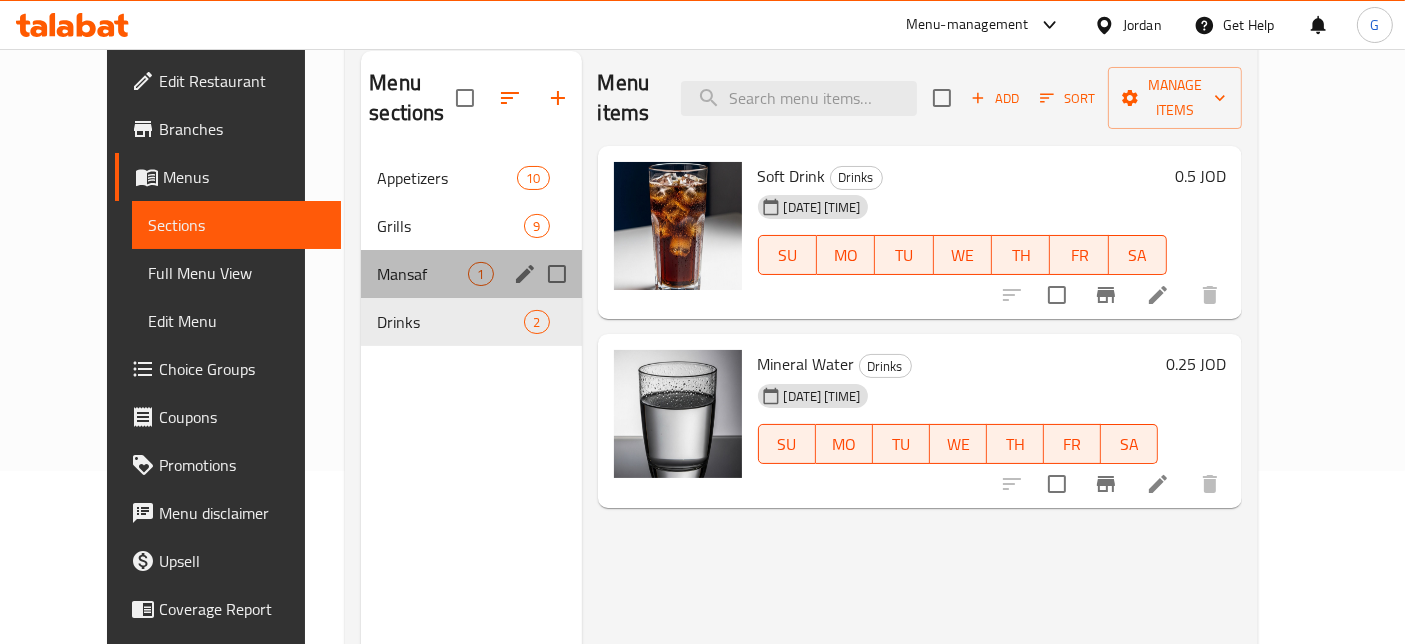 click on "Mansaf 1" at bounding box center (471, 274) 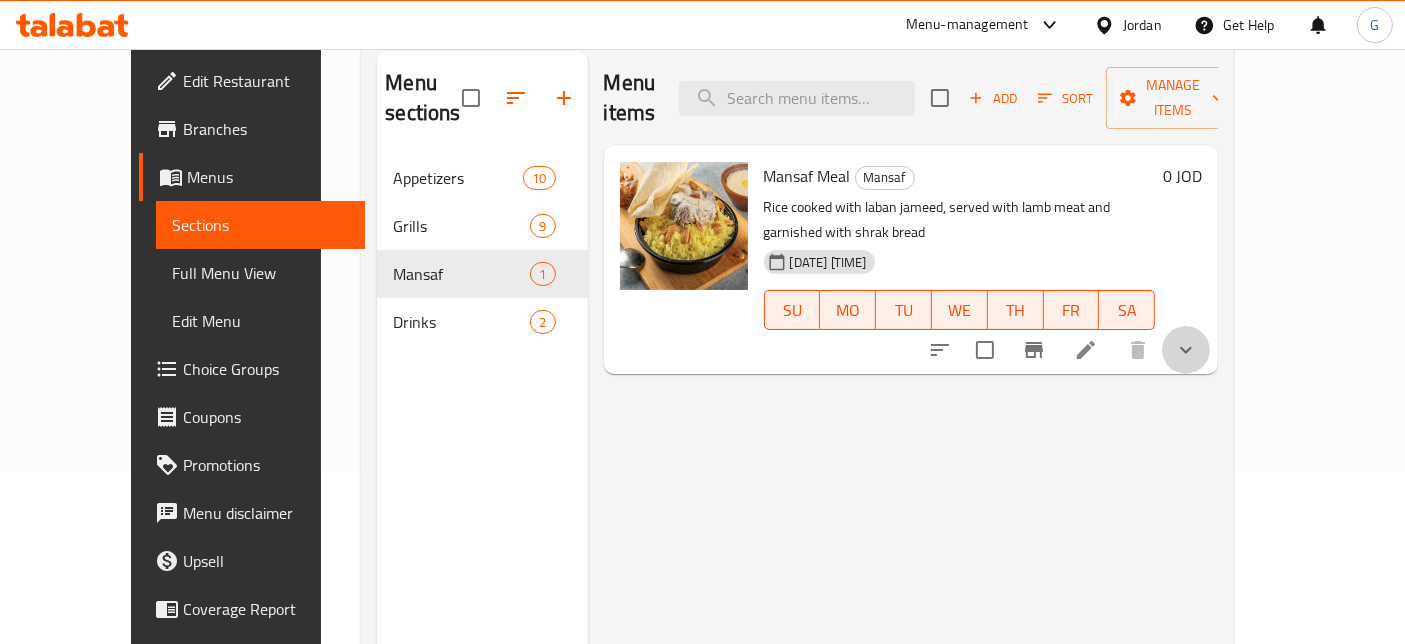 click at bounding box center [1186, 350] 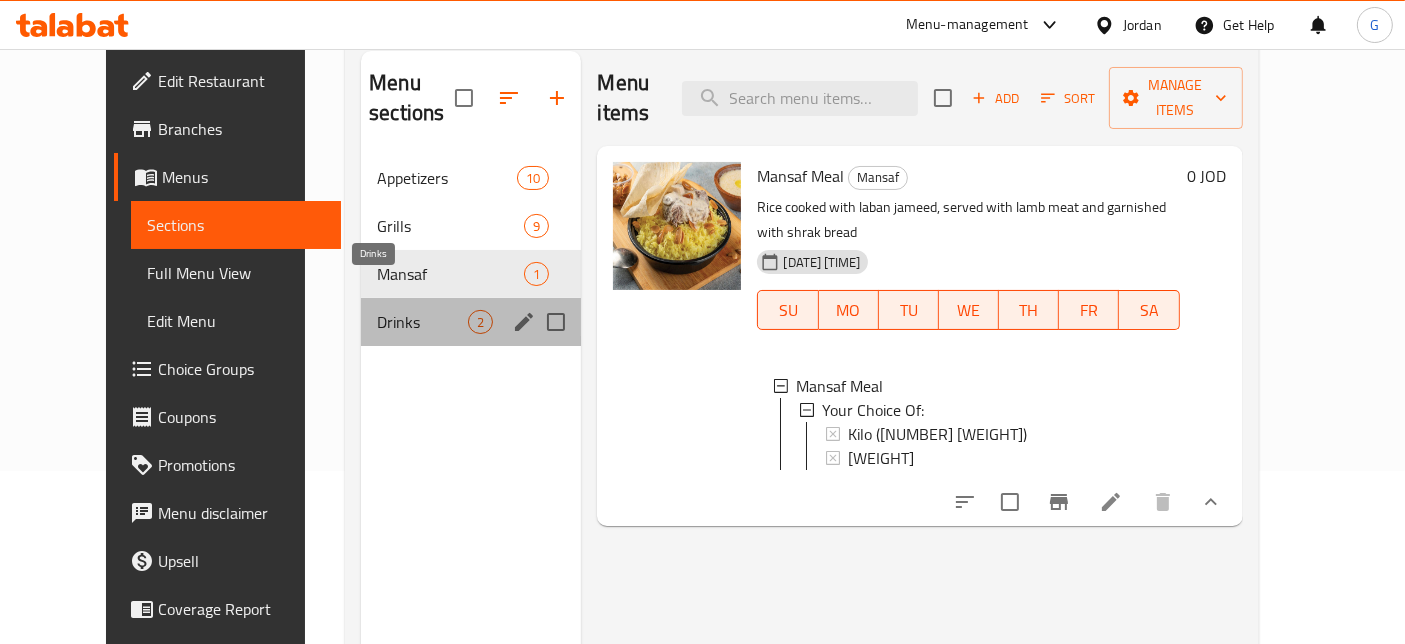 click on "Drinks" at bounding box center [422, 322] 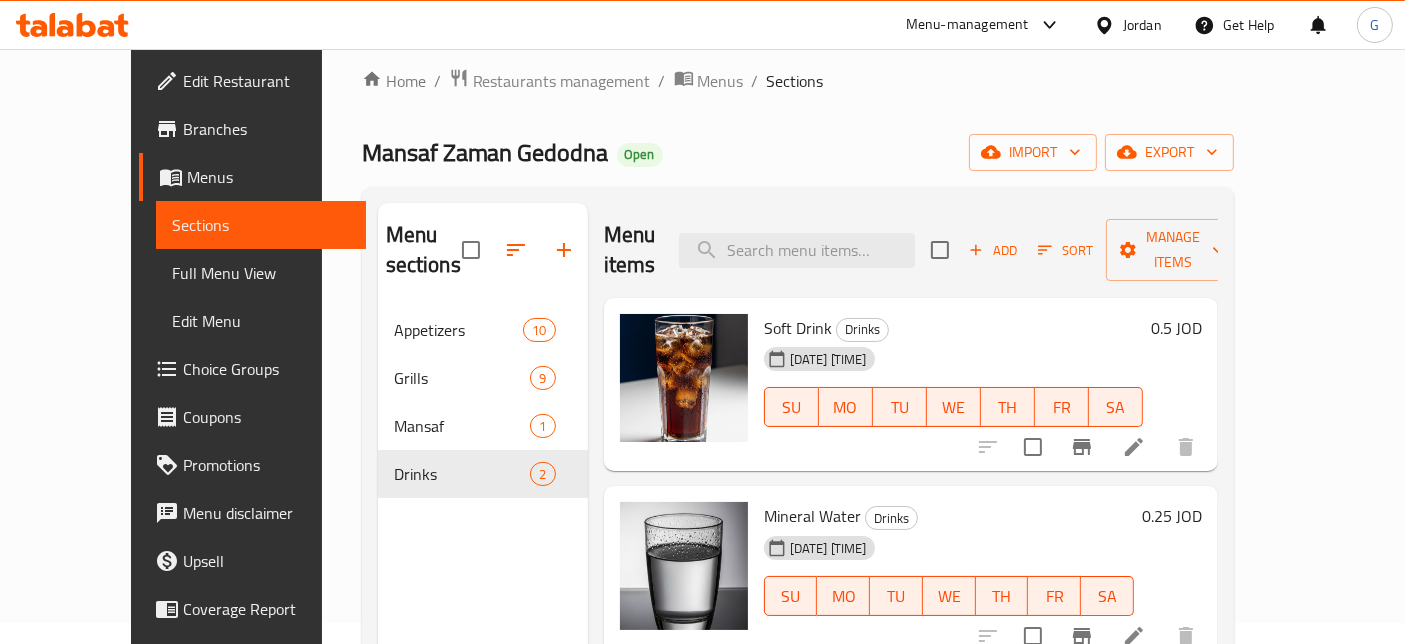 scroll, scrollTop: 0, scrollLeft: 0, axis: both 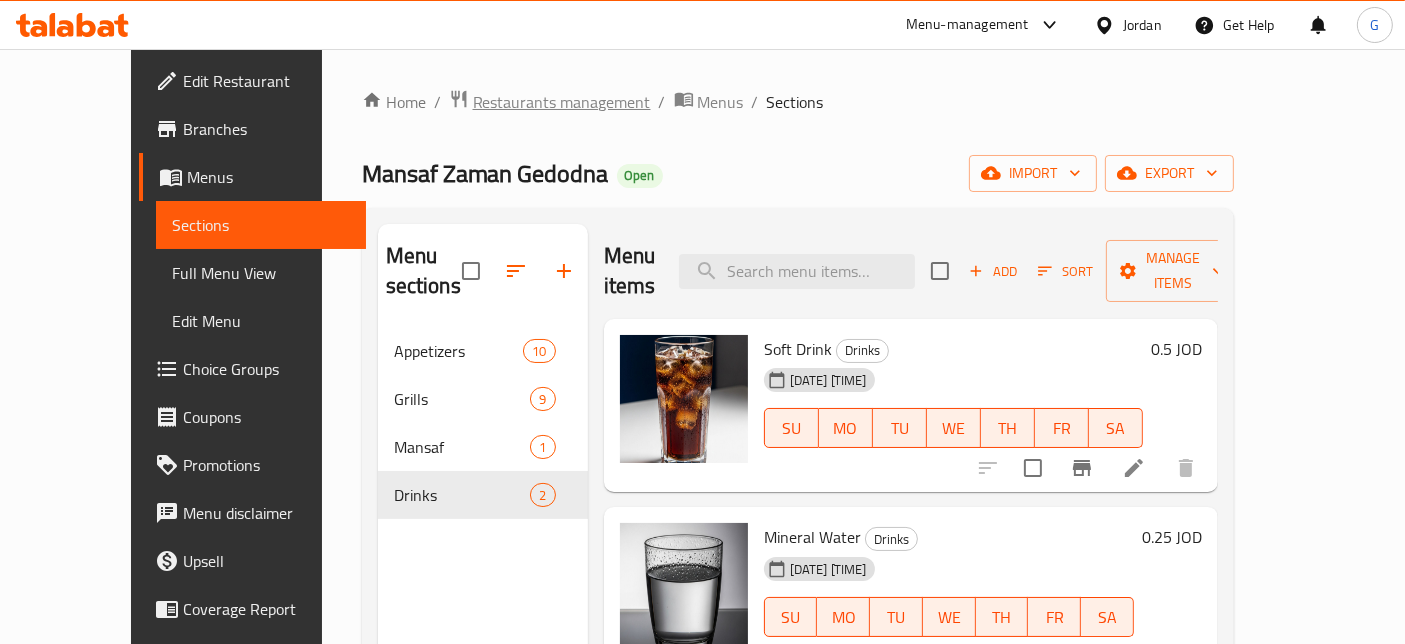 click on "Restaurants management" at bounding box center [562, 102] 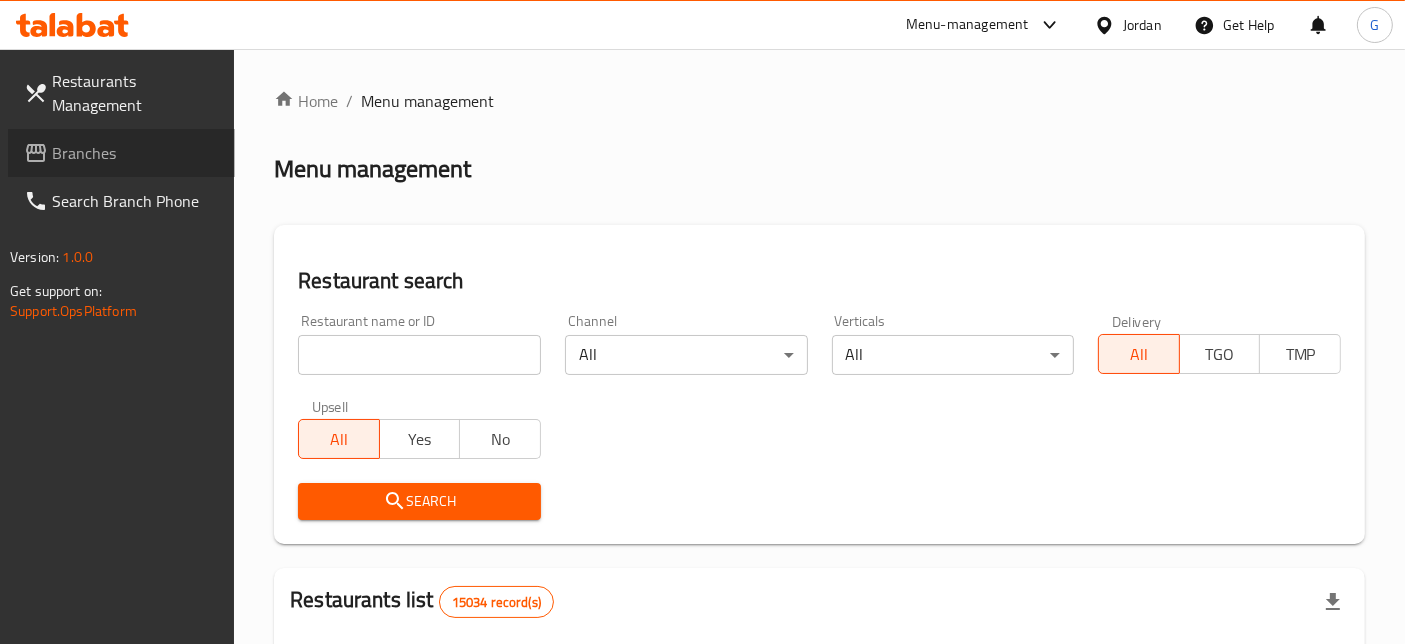 click on "Branches" at bounding box center [135, 153] 